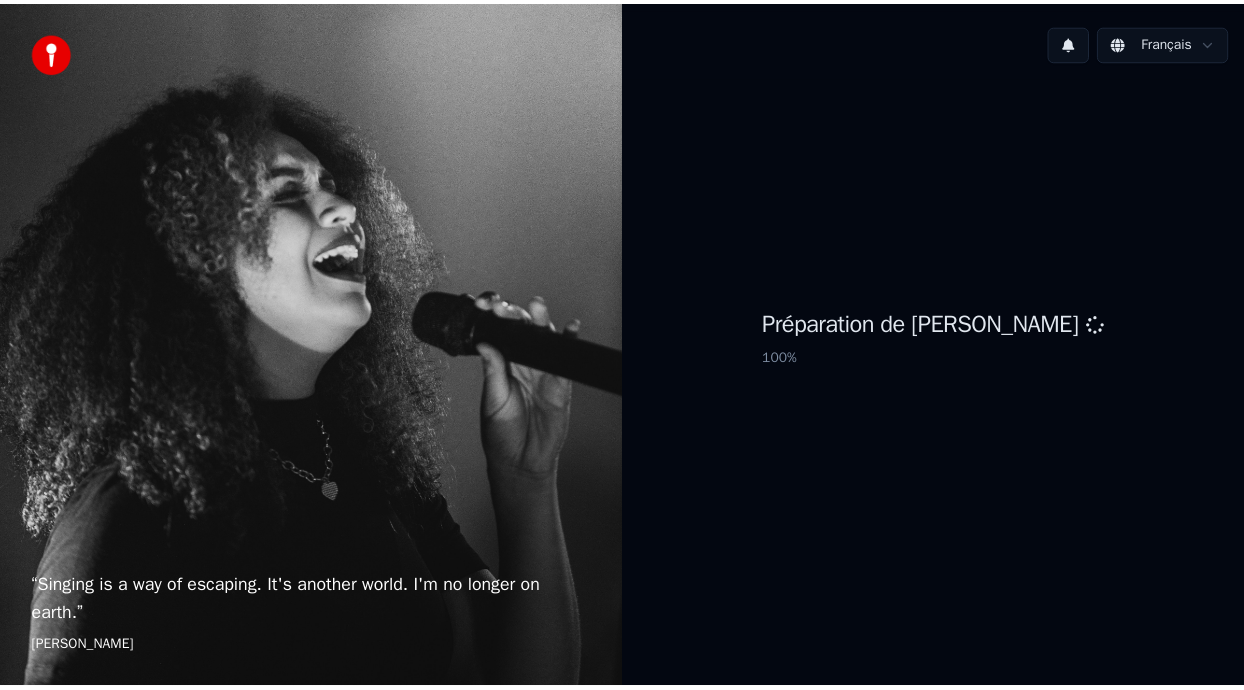 scroll, scrollTop: 0, scrollLeft: 0, axis: both 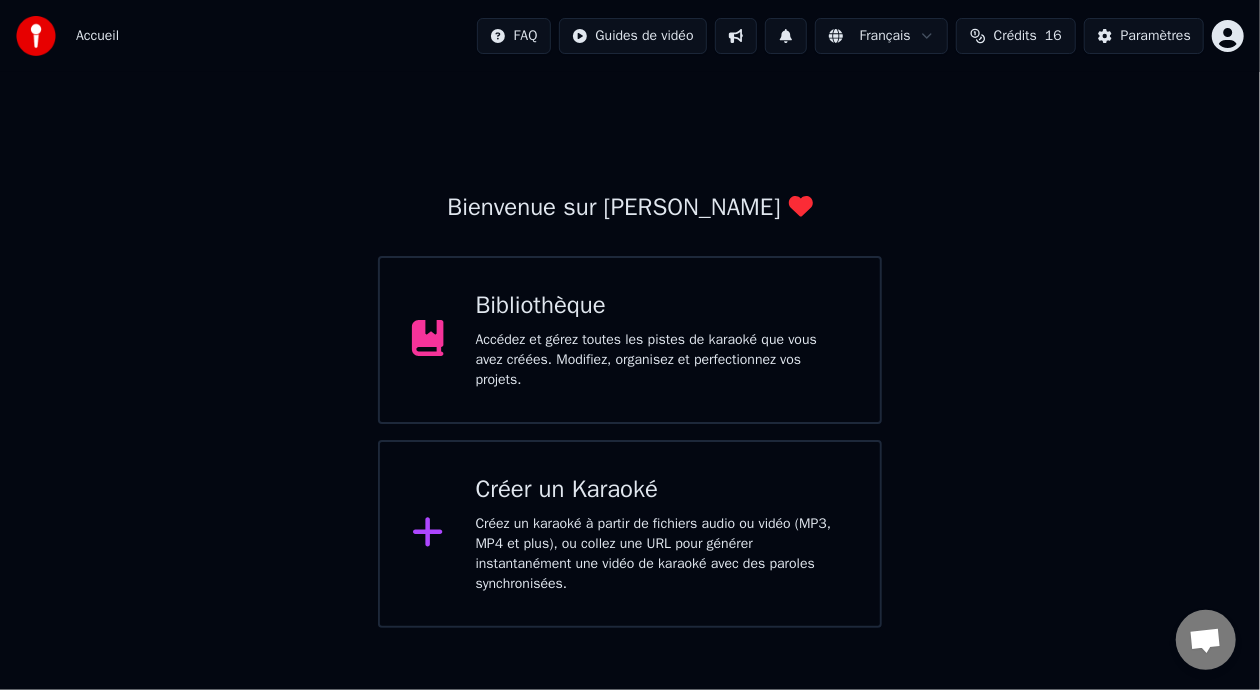click on "Accédez et gérez toutes les pistes de karaoké que vous avez créées. Modifiez, organisez et perfectionnez vos projets." at bounding box center [662, 360] 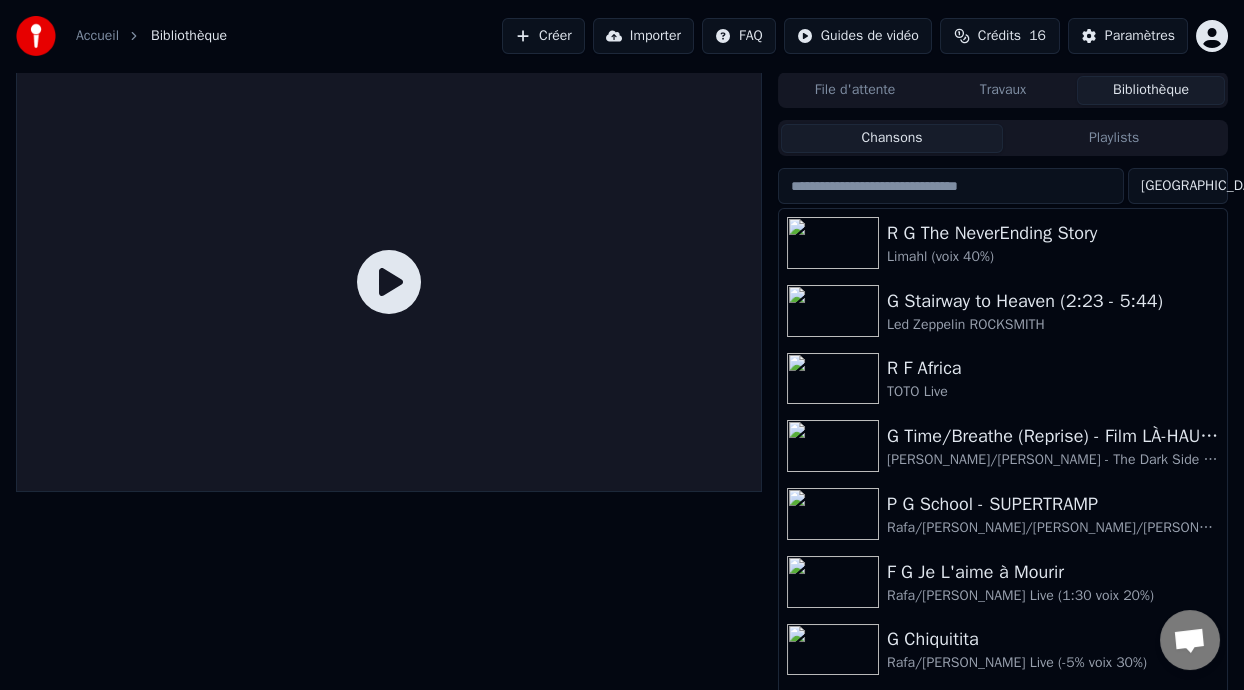 click on "Playlists" at bounding box center [1114, 138] 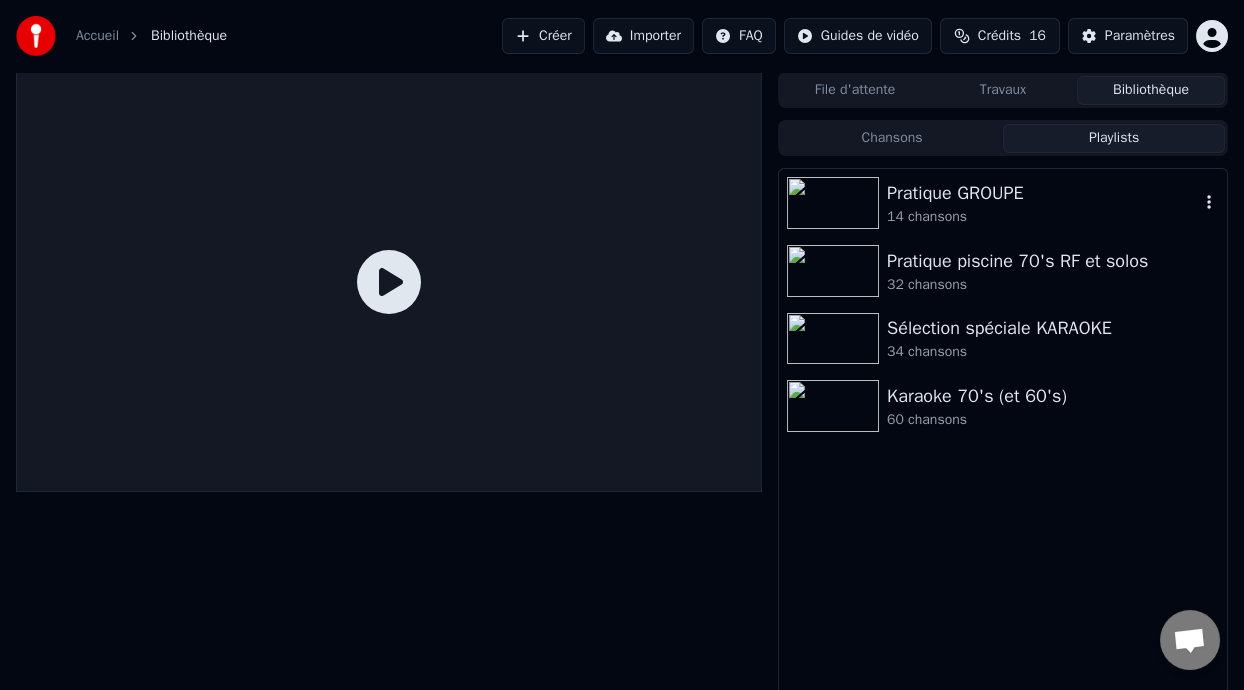 click on "Pratique GROUPE" at bounding box center (1043, 193) 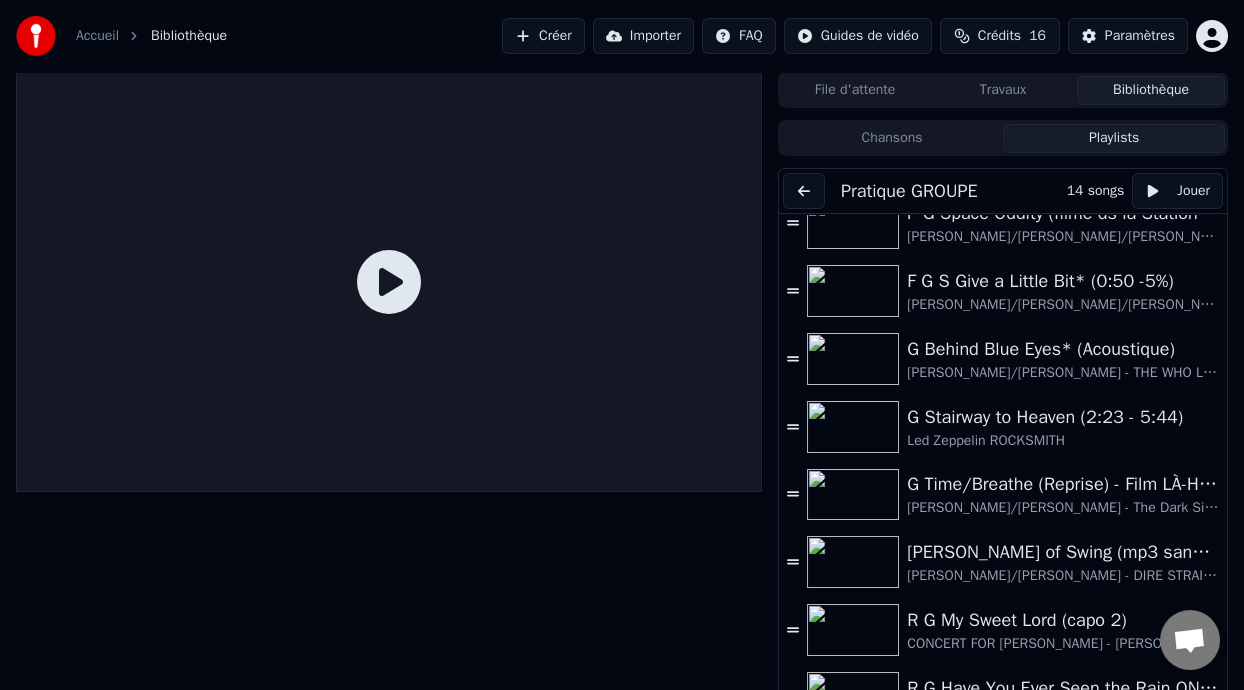 scroll, scrollTop: 442, scrollLeft: 0, axis: vertical 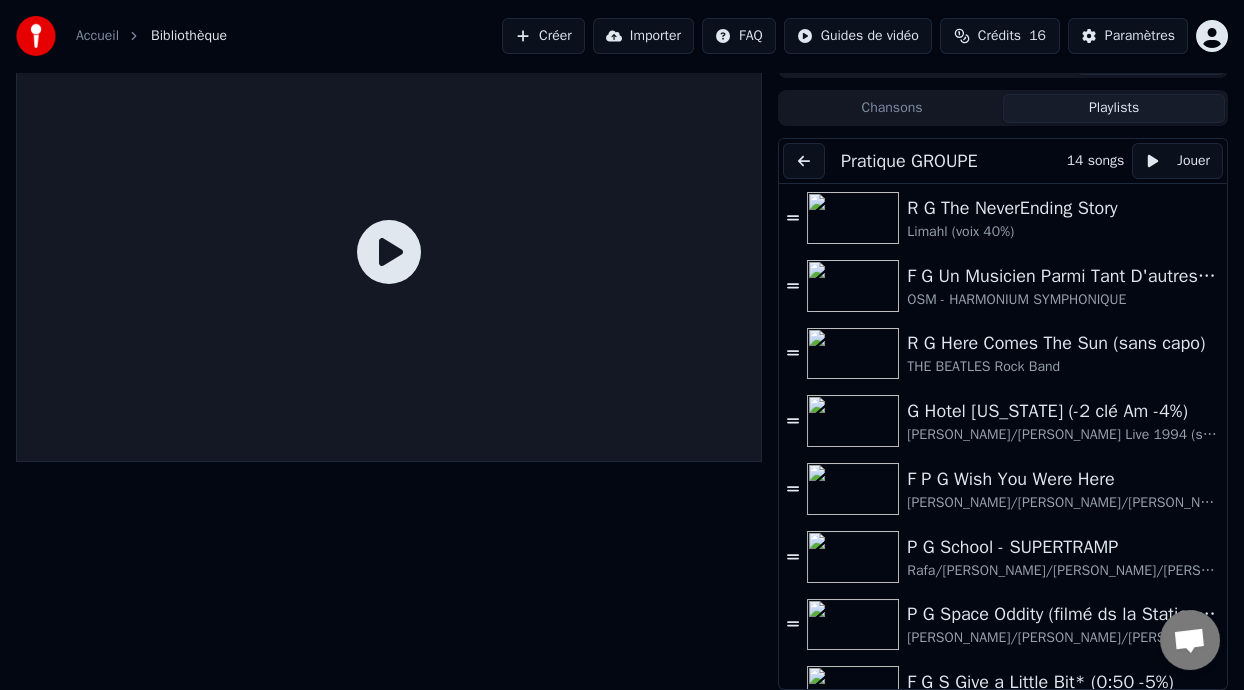 click on "Chansons" at bounding box center (892, 108) 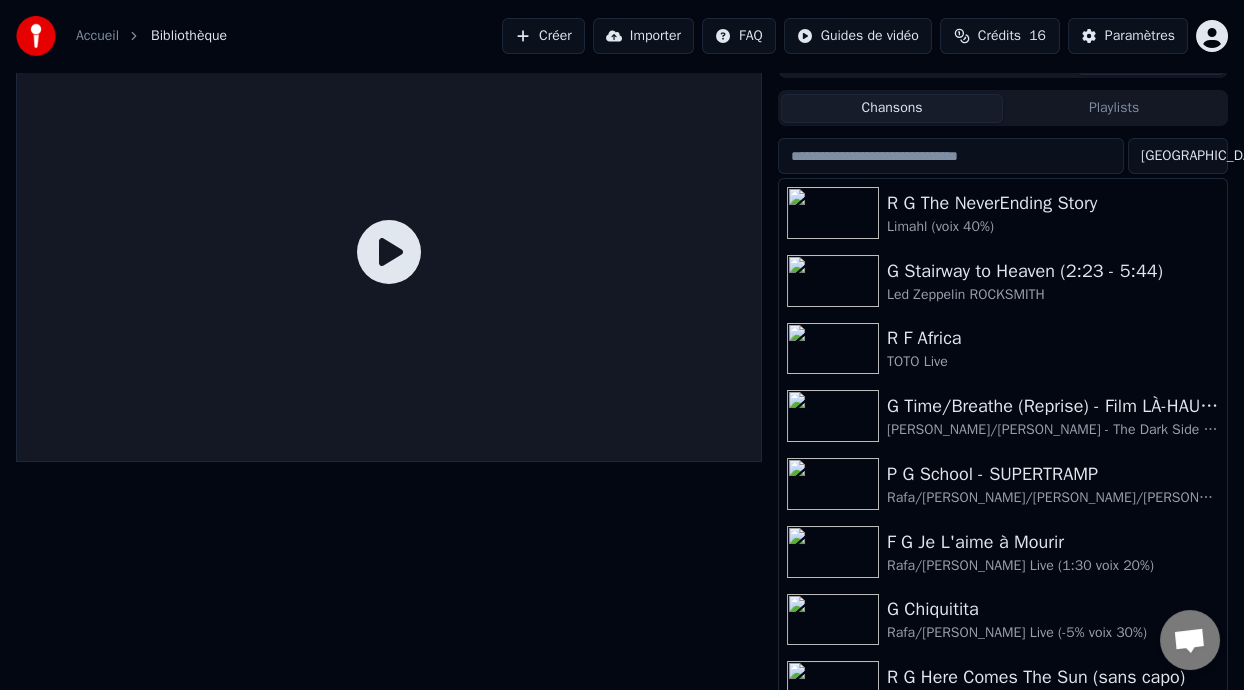 click at bounding box center (951, 156) 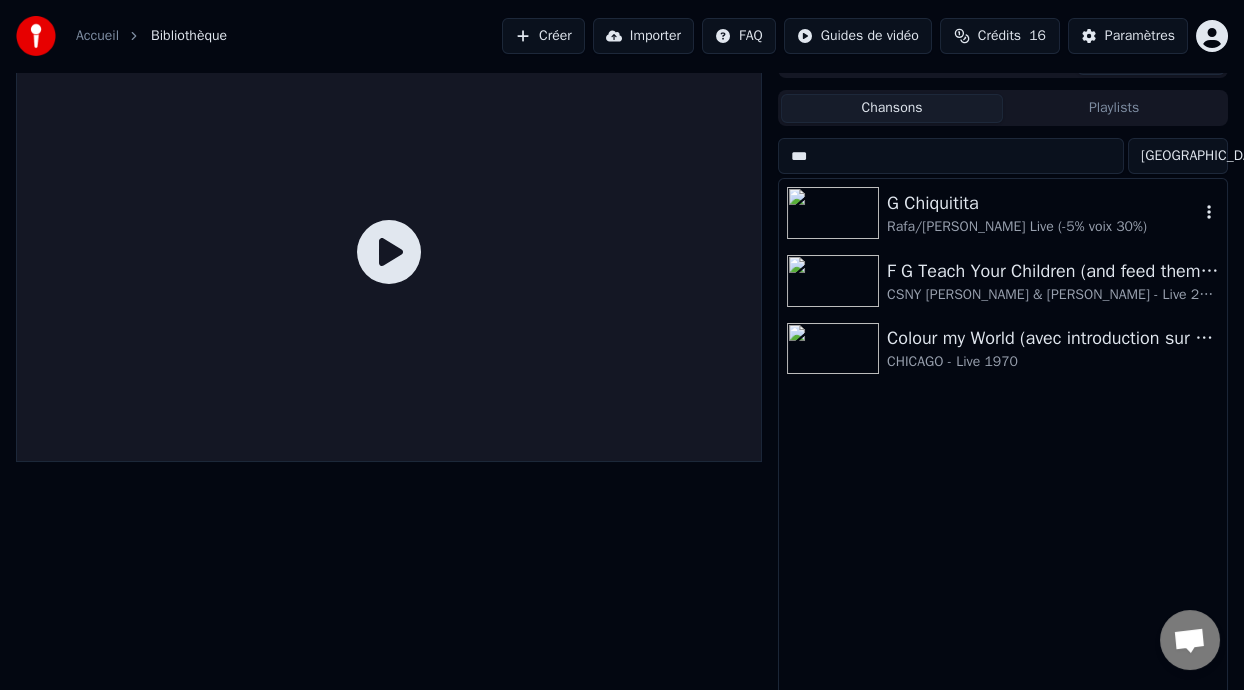 type on "***" 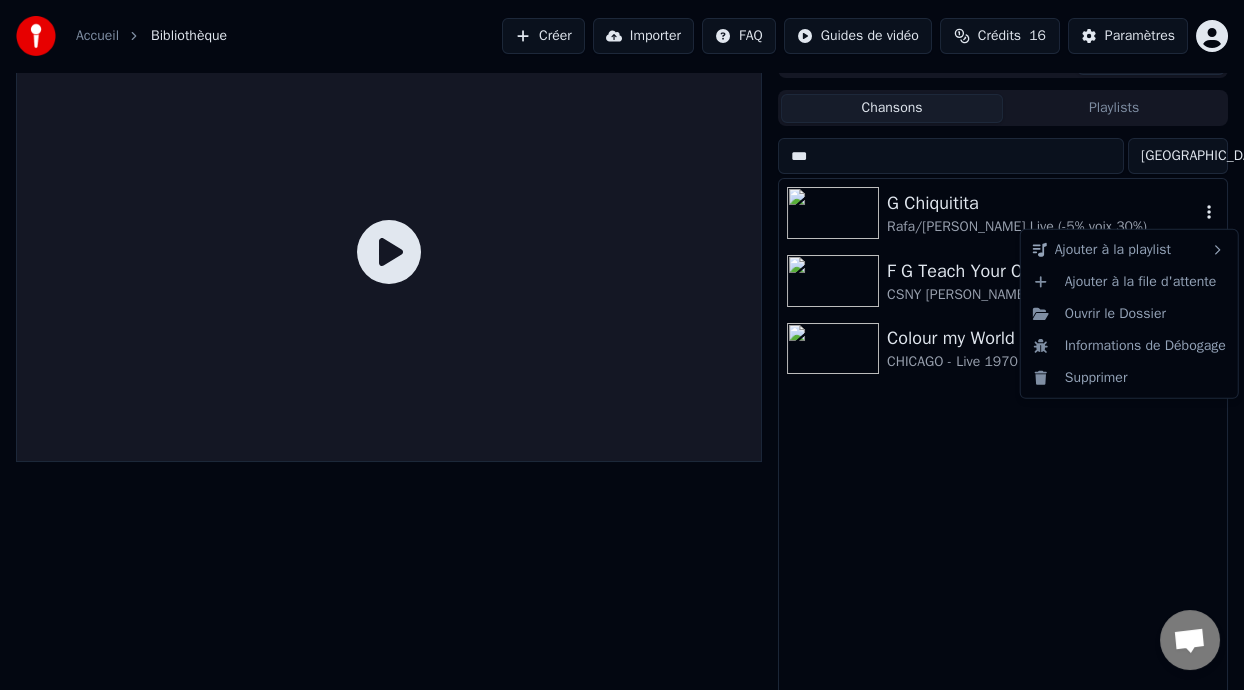 click 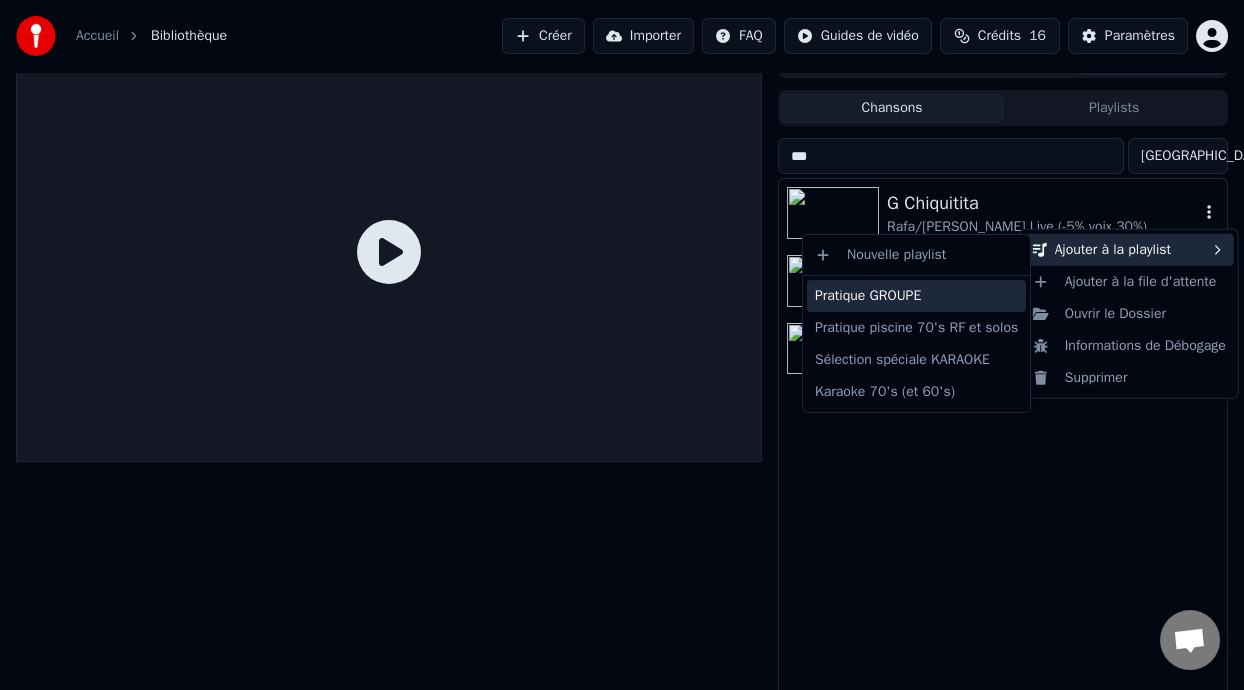 click on "Pratique GROUPE" at bounding box center [916, 296] 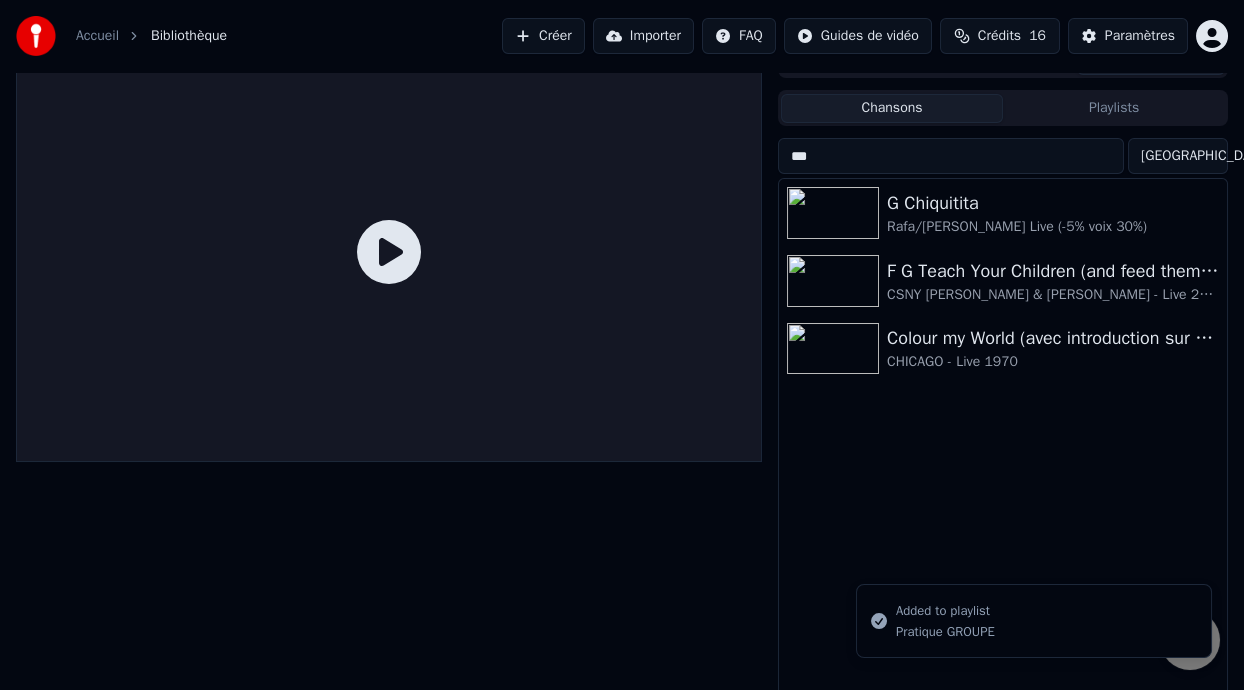 click on "Playlists" at bounding box center (1114, 108) 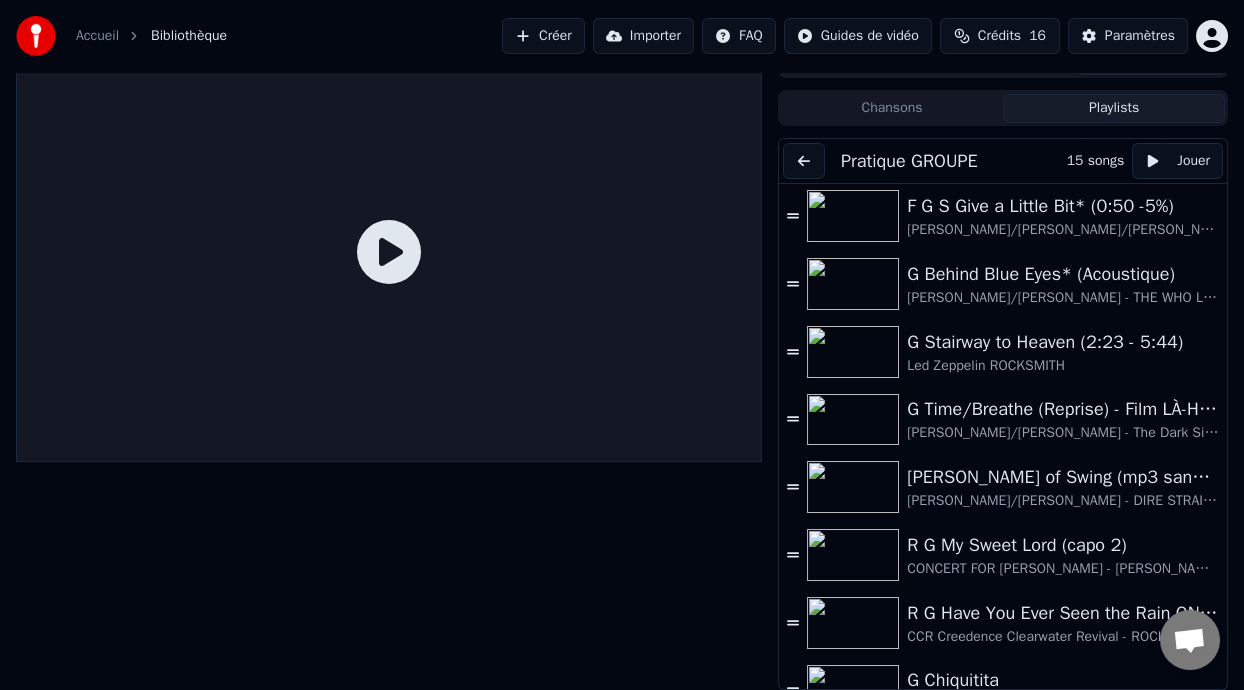 scroll, scrollTop: 510, scrollLeft: 0, axis: vertical 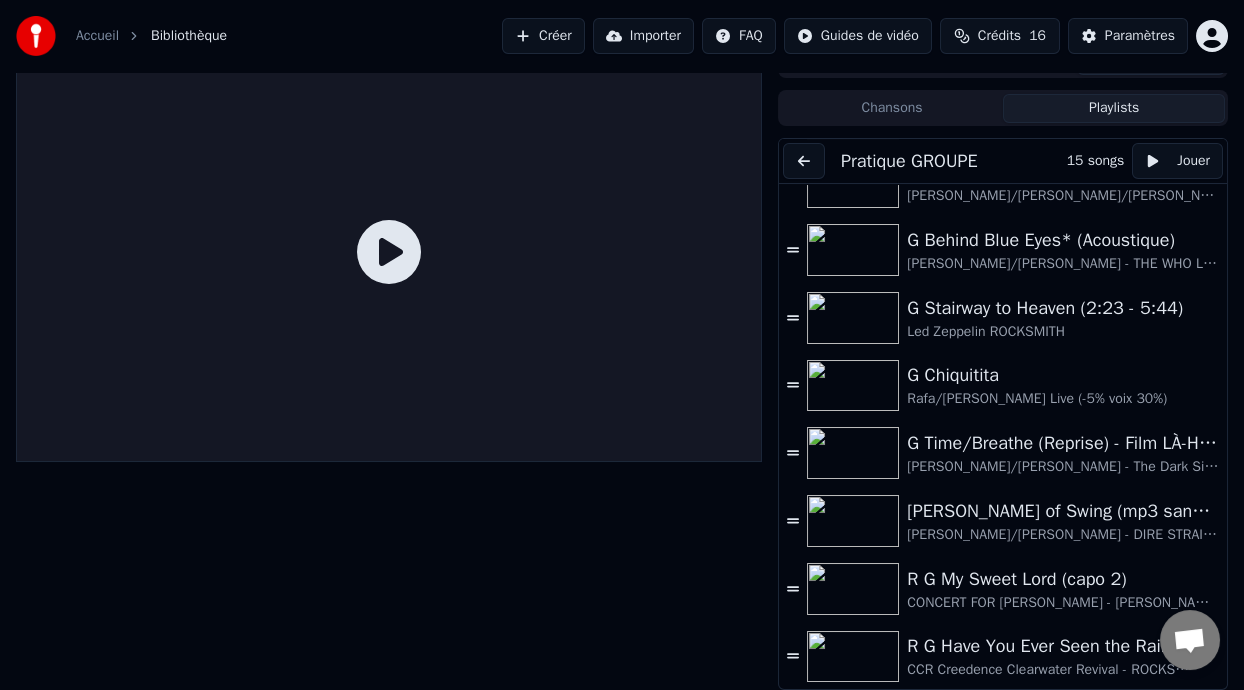 click on "G Chiquitita" at bounding box center [1063, 375] 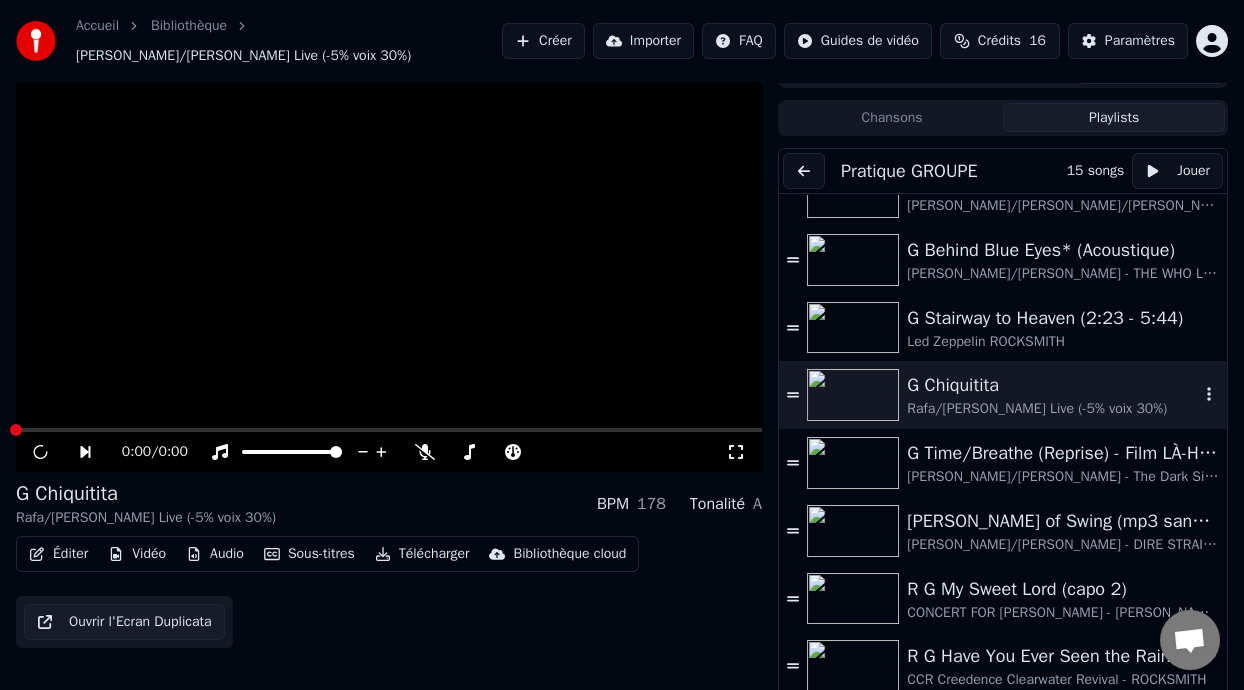 scroll, scrollTop: 39, scrollLeft: 0, axis: vertical 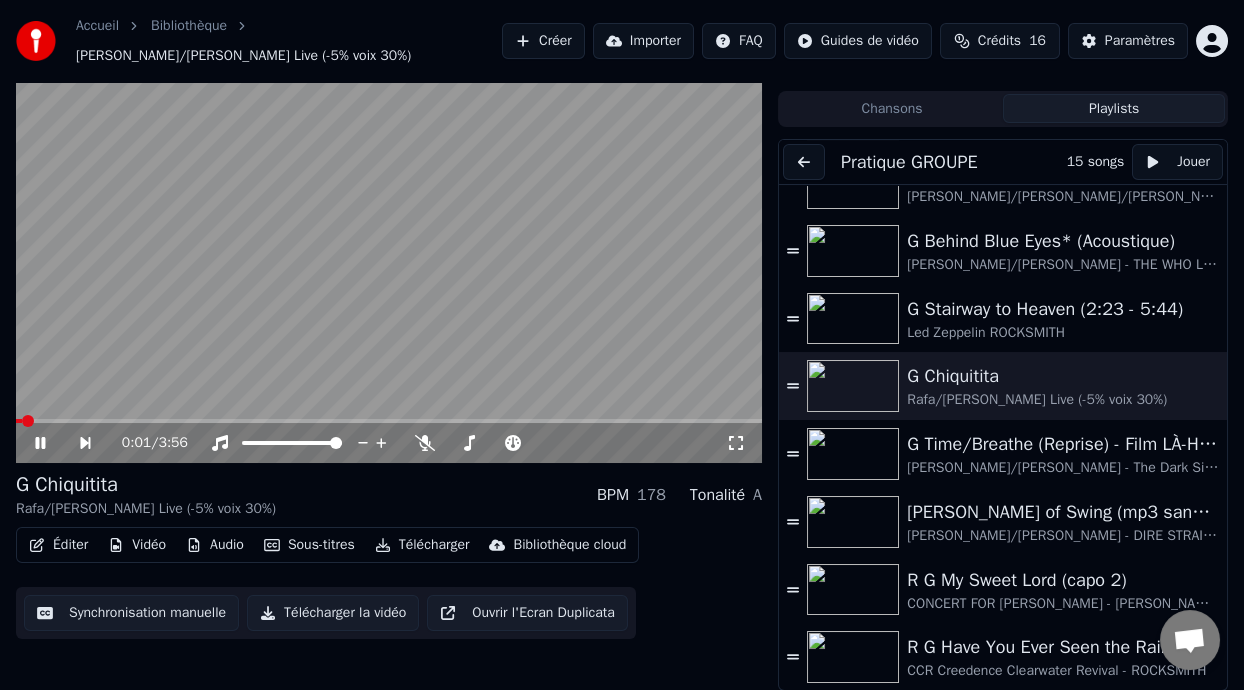 click 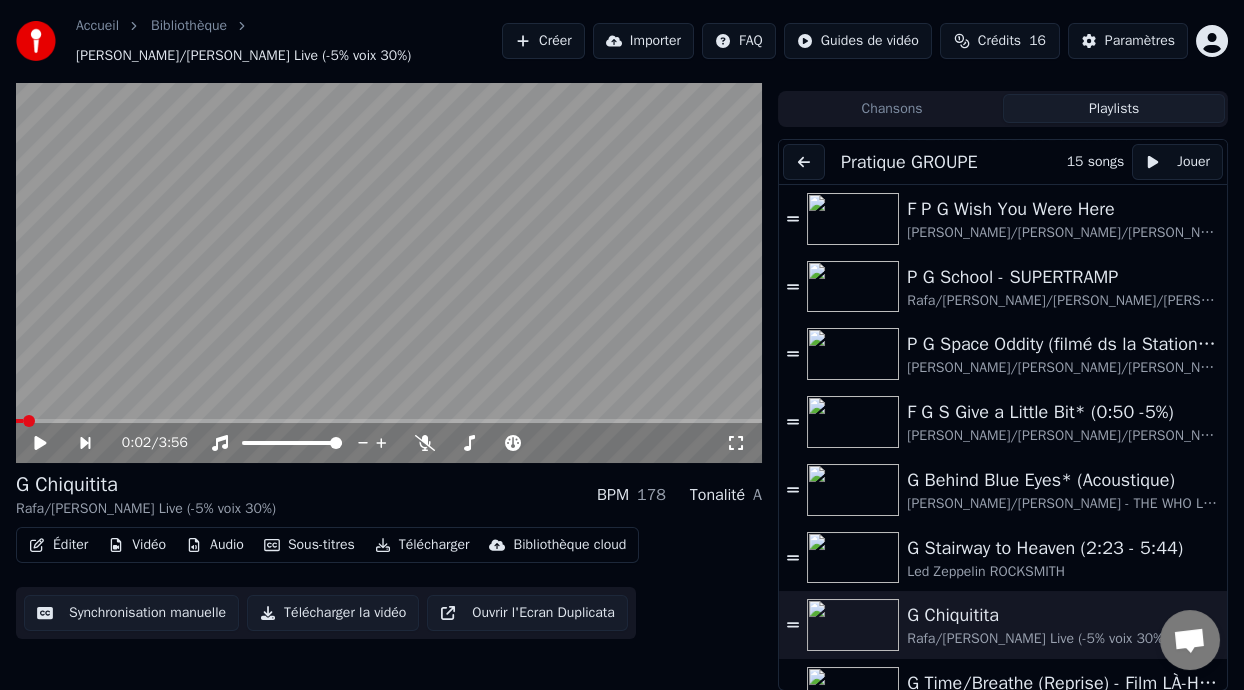 scroll, scrollTop: 267, scrollLeft: 0, axis: vertical 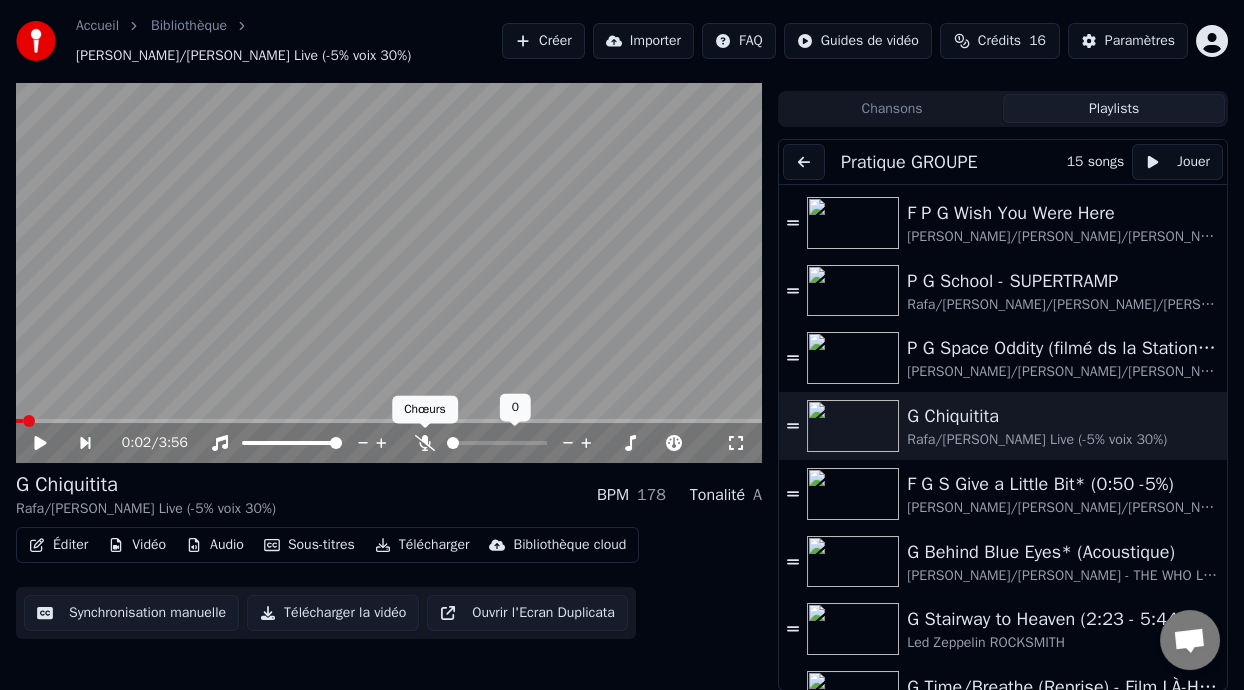 click 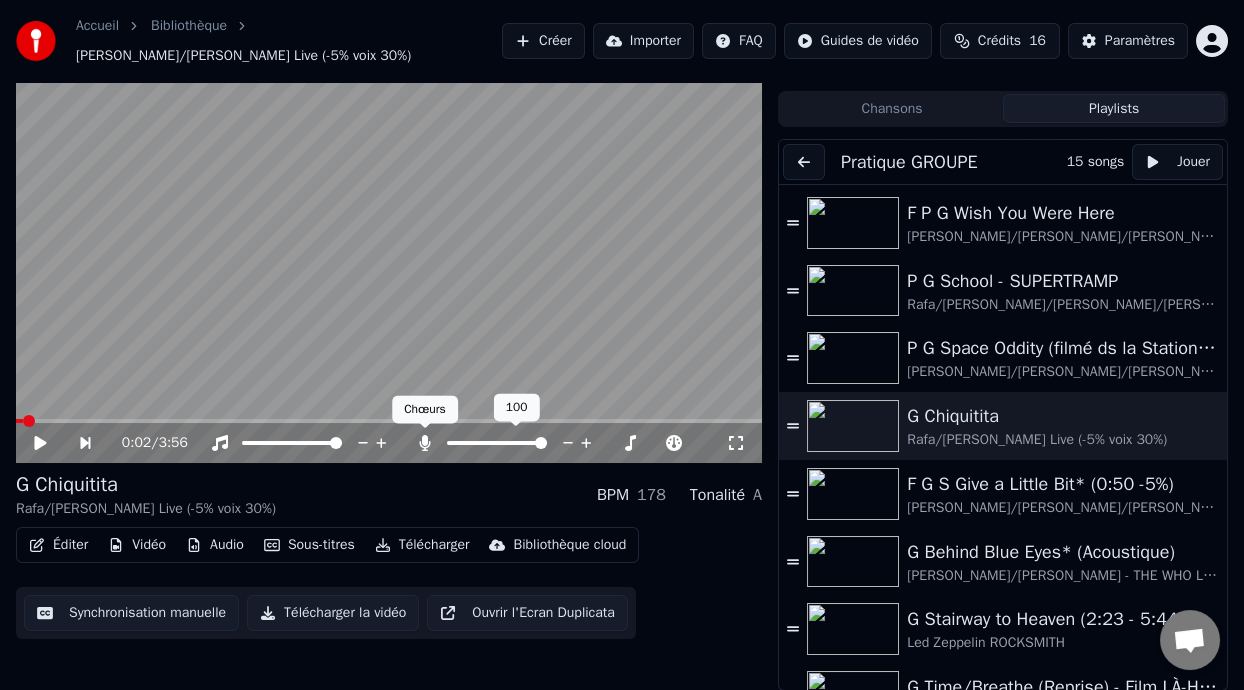 click 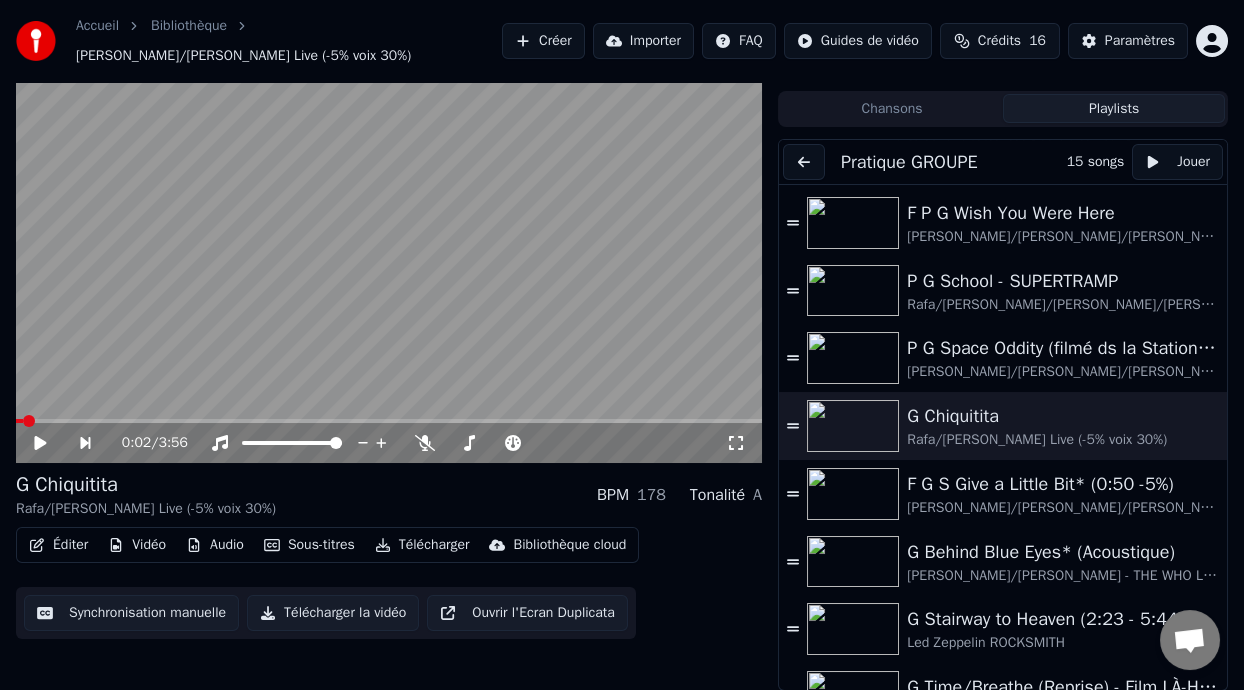 click 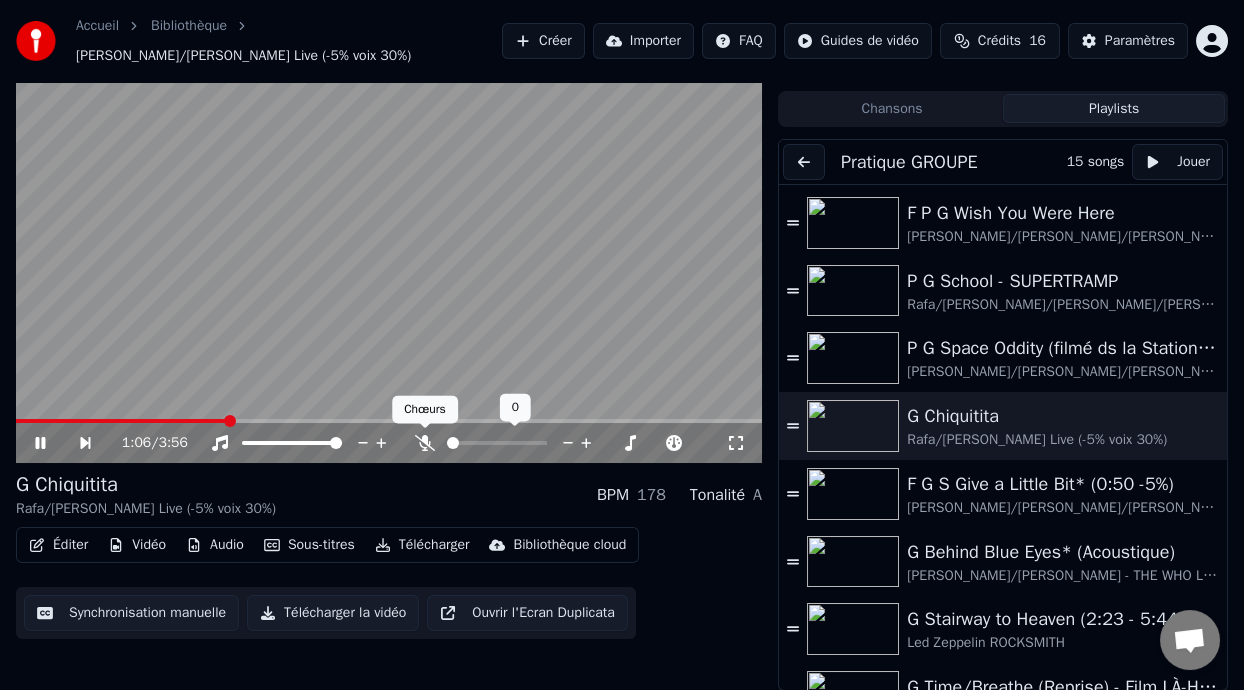 click 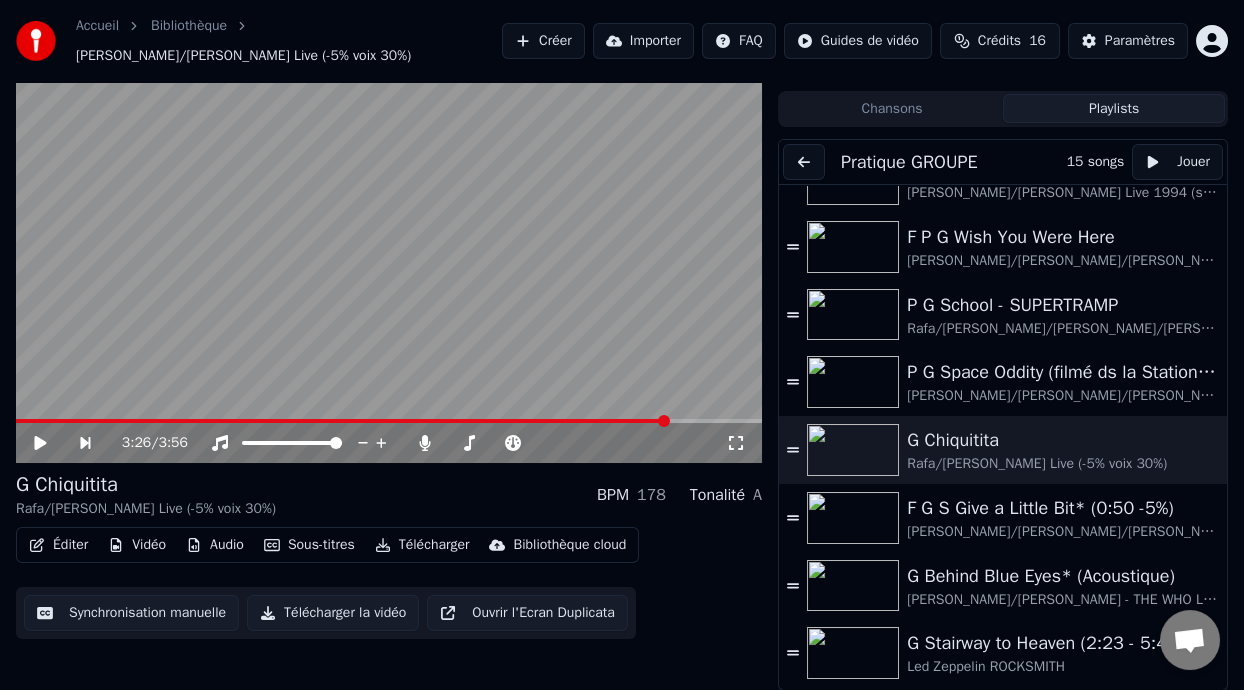 scroll, scrollTop: 247, scrollLeft: 0, axis: vertical 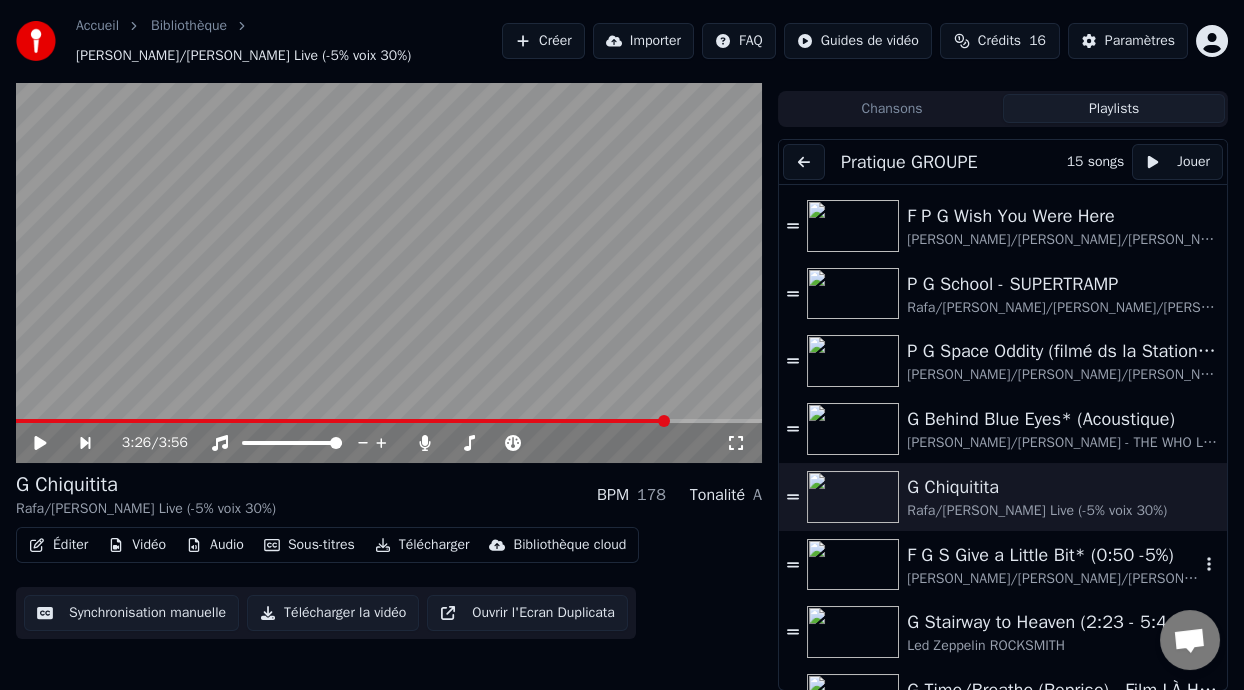 click on "F G S Give a Little Bit* (0:50 -5%)" at bounding box center [1053, 555] 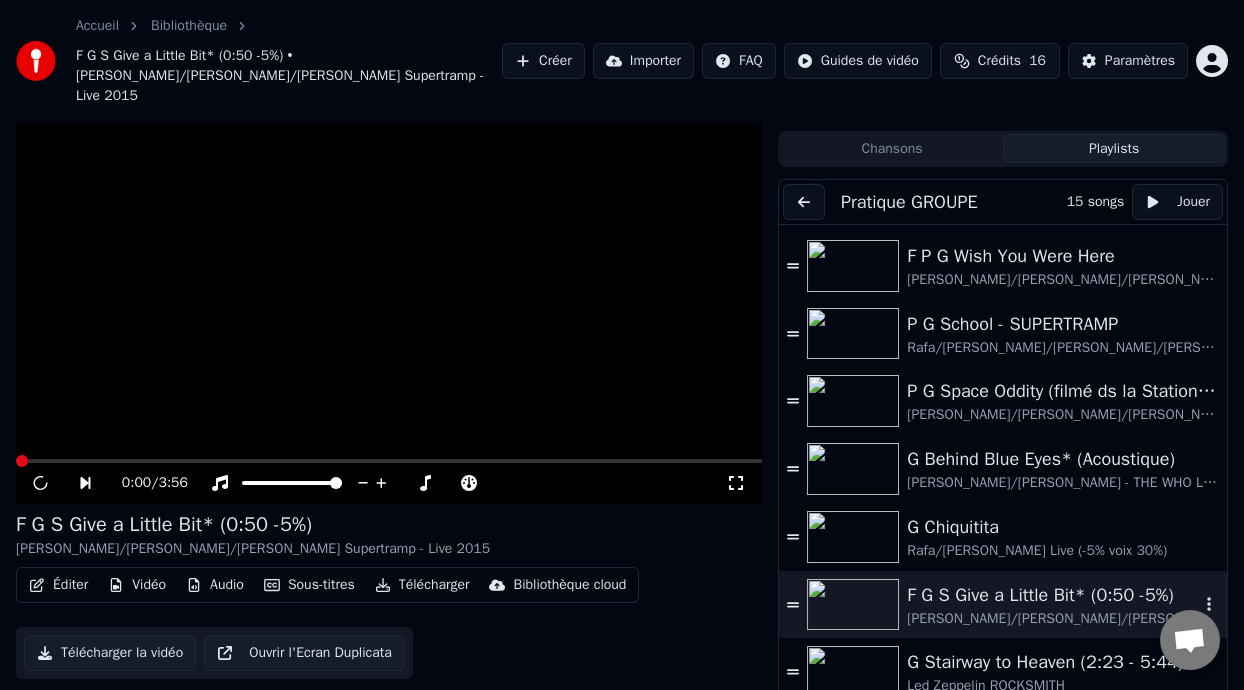 scroll, scrollTop: 79, scrollLeft: 0, axis: vertical 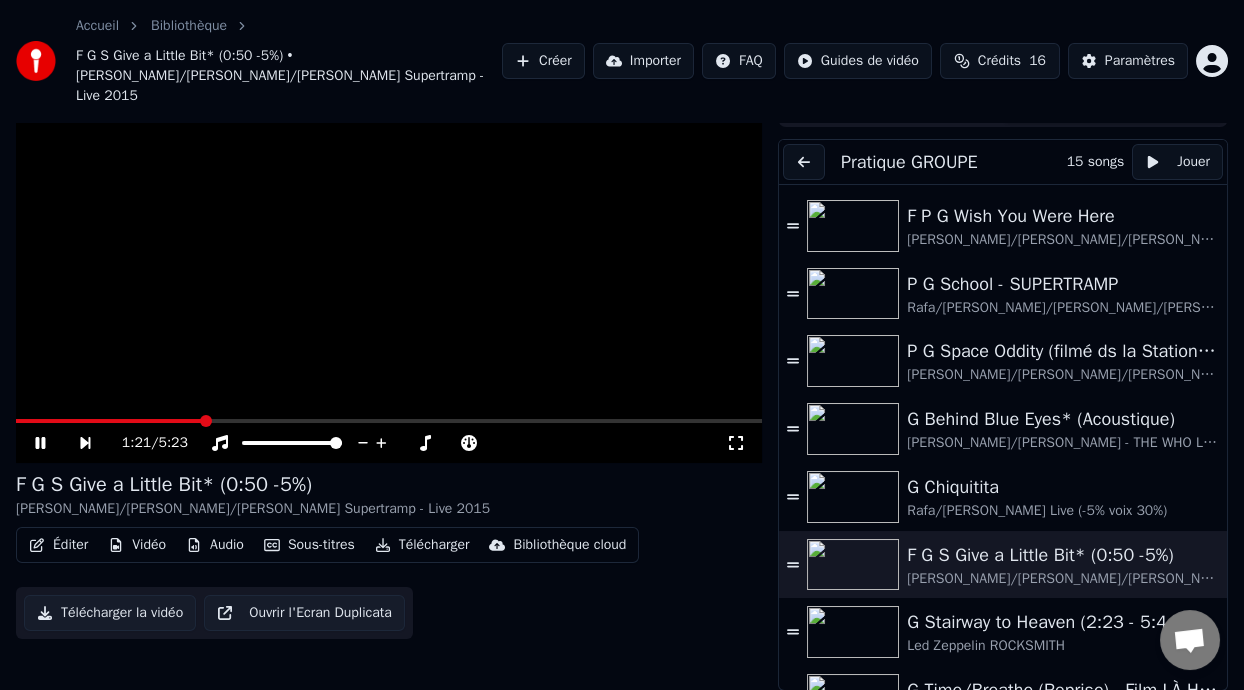 click 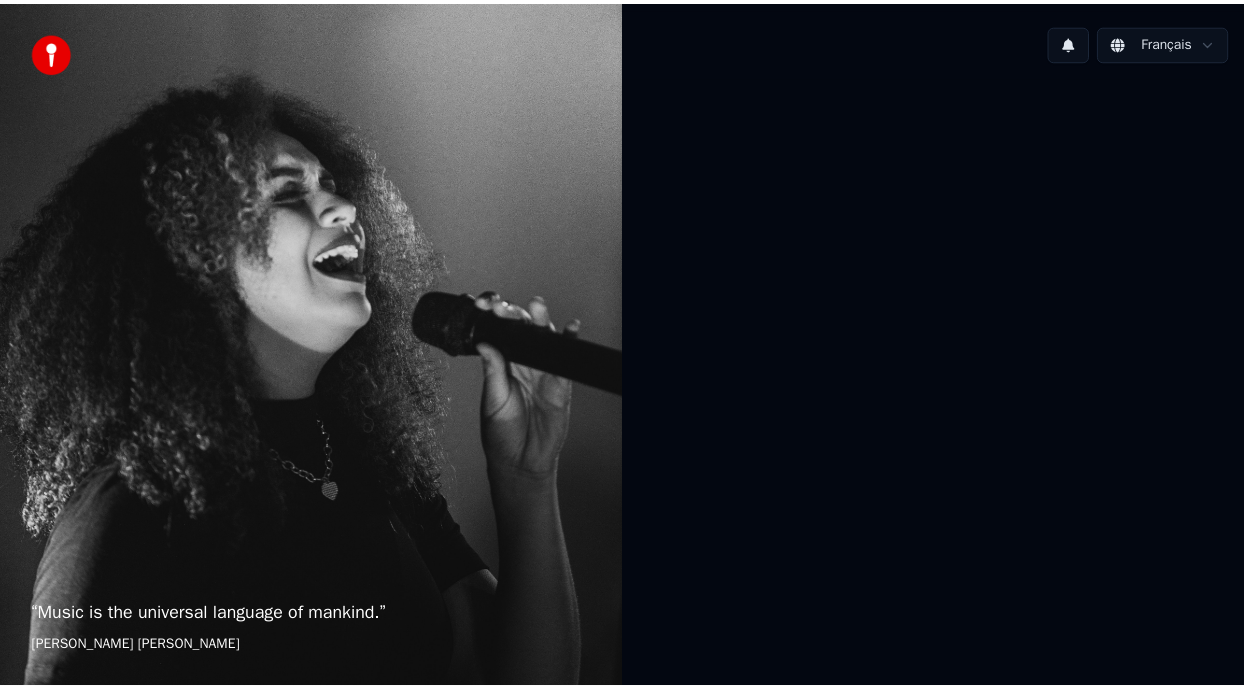 scroll, scrollTop: 0, scrollLeft: 0, axis: both 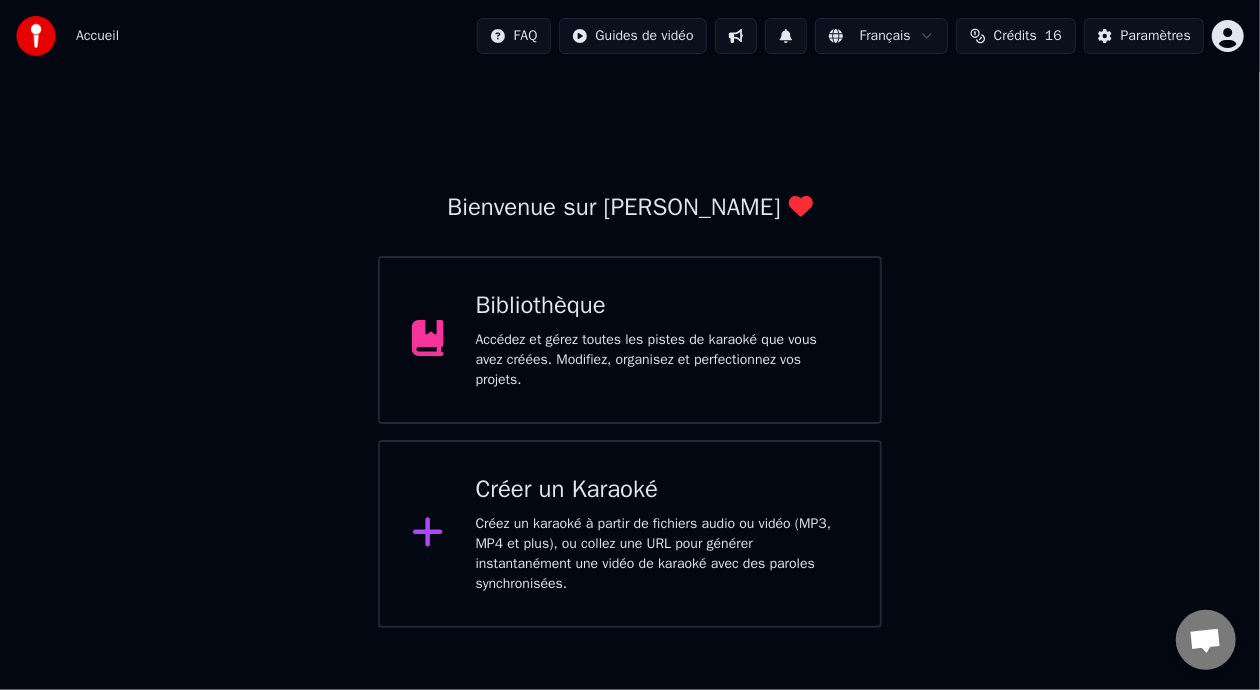click on "Bibliothèque Accédez et gérez toutes les pistes de karaoké que vous avez créées. Modifiez, organisez et perfectionnez vos projets." at bounding box center (662, 340) 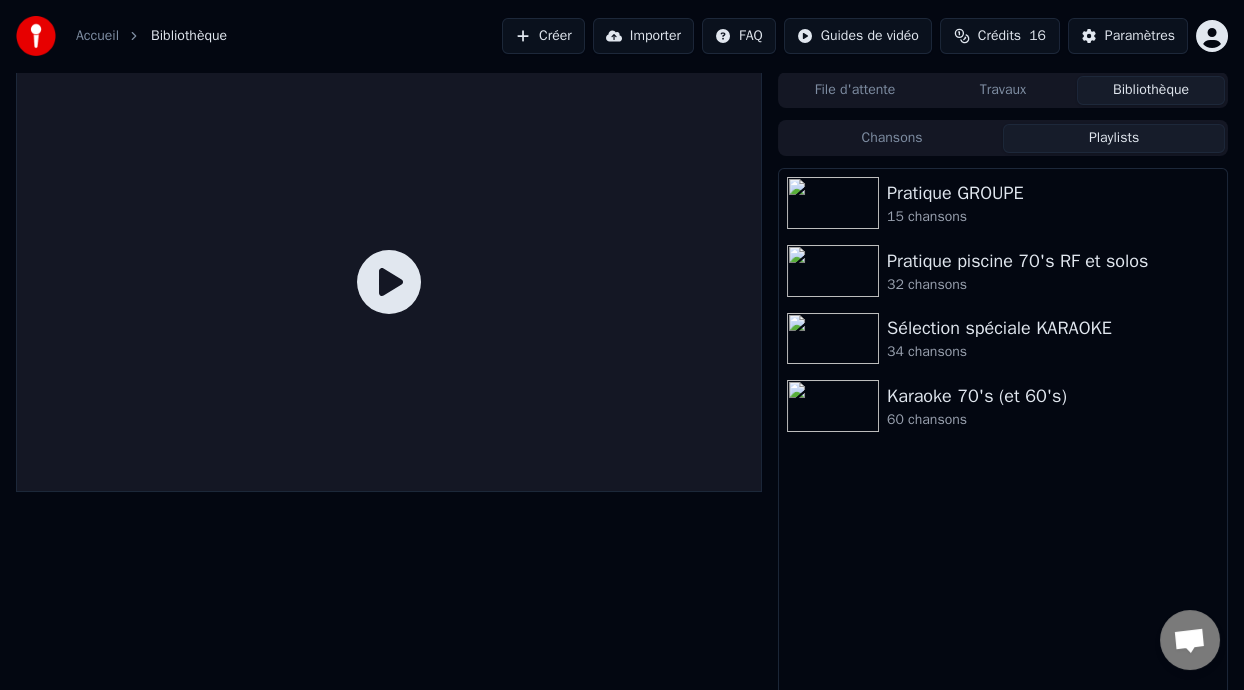 click on "Playlists" at bounding box center [1114, 138] 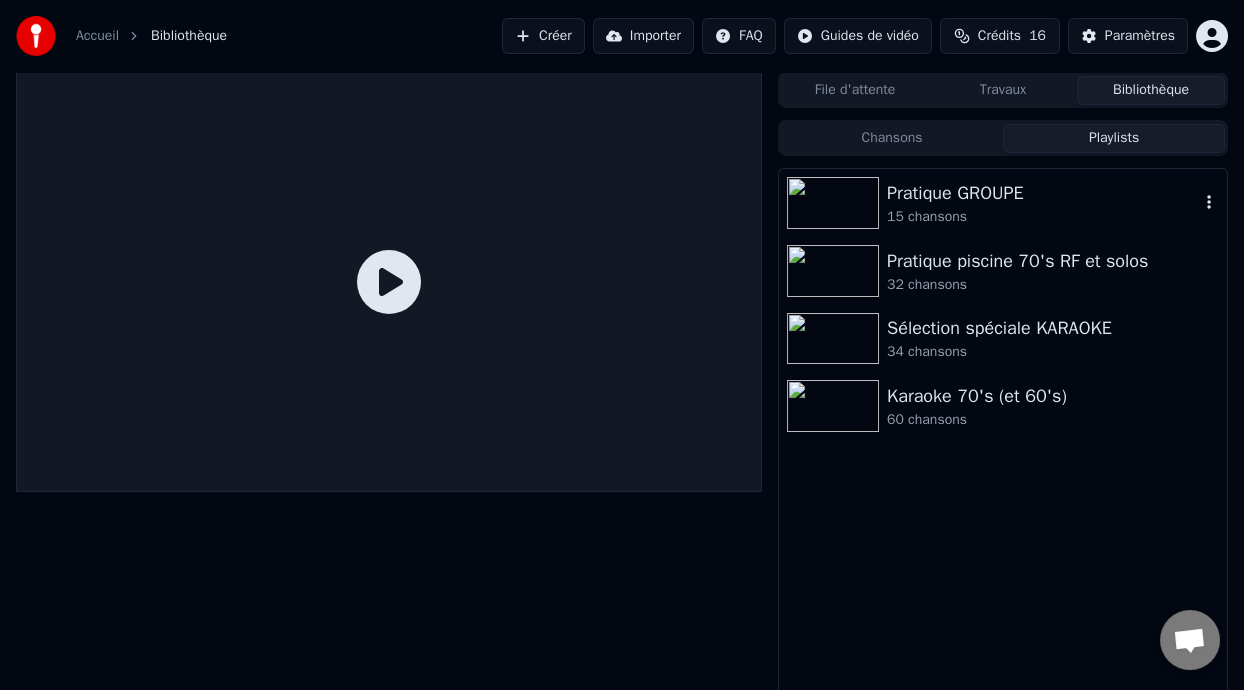 click on "Pratique GROUPE" at bounding box center [1043, 193] 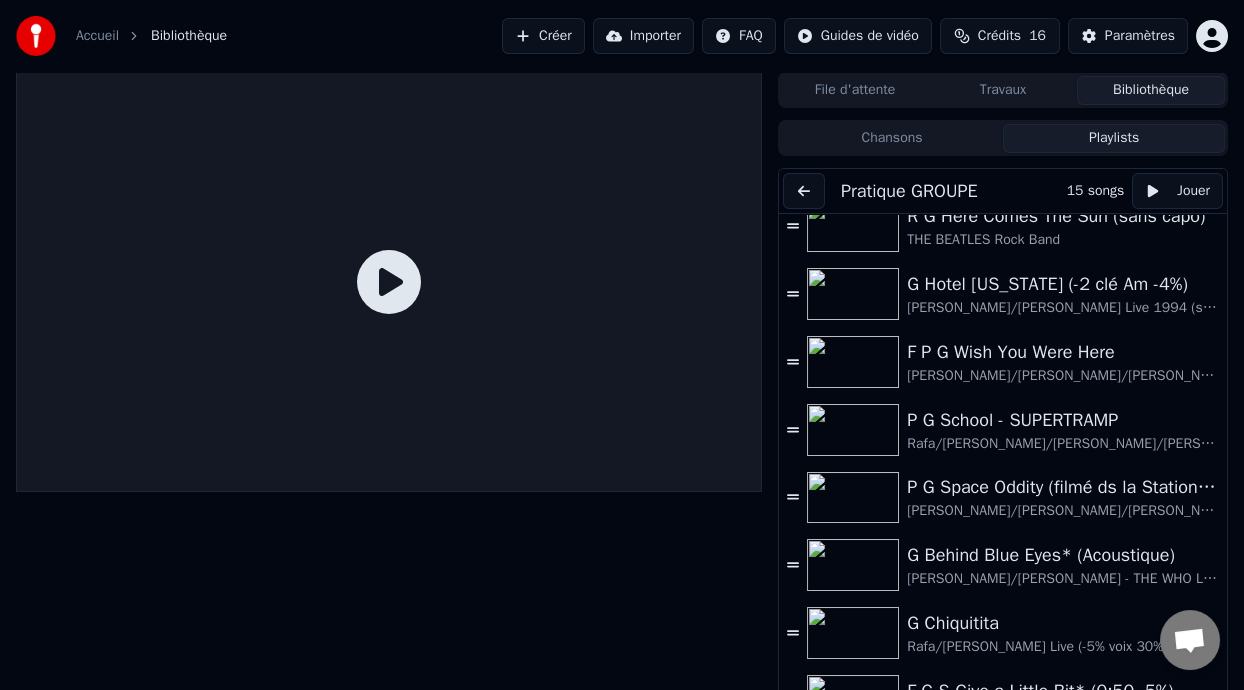 scroll, scrollTop: 156, scrollLeft: 0, axis: vertical 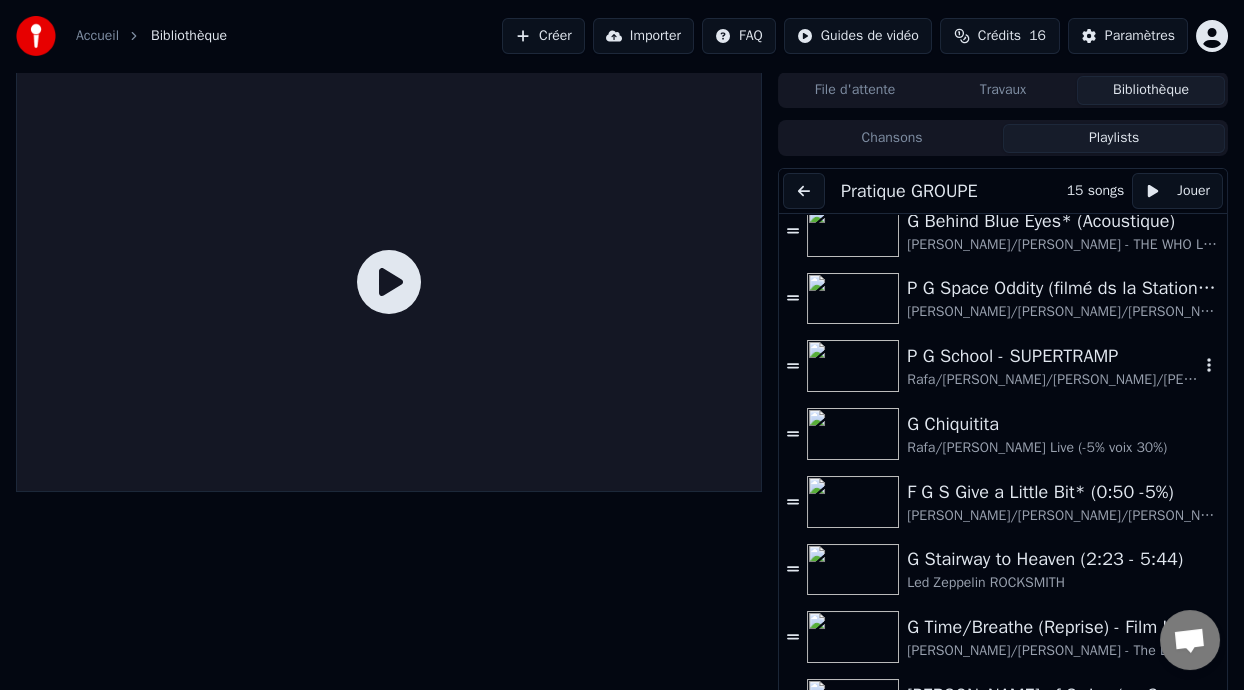 click on "P G School - SUPERTRAMP" at bounding box center (1053, 356) 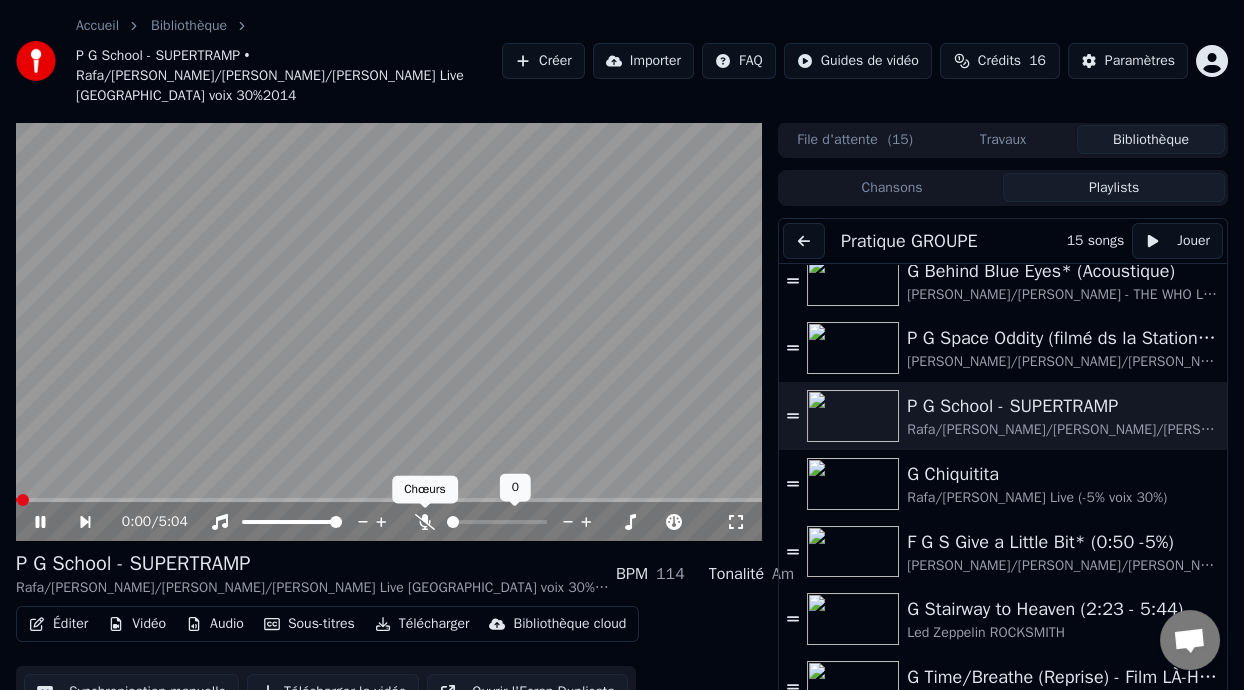 click 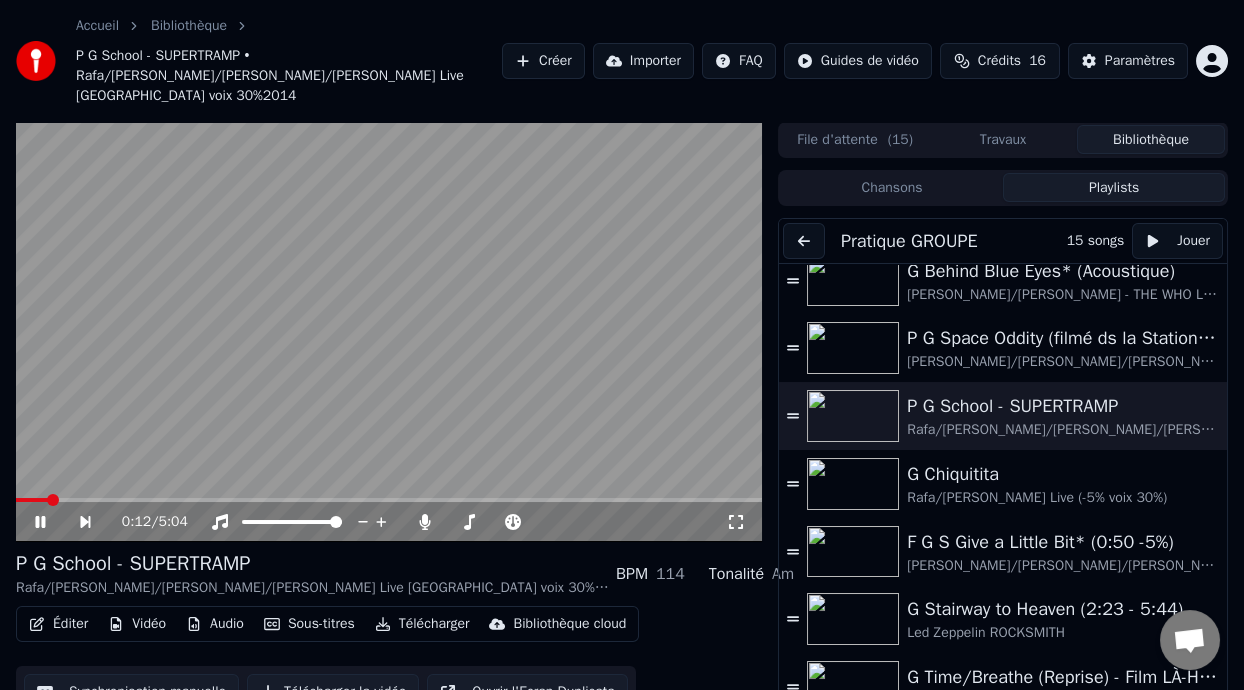 click at bounding box center (32, 500) 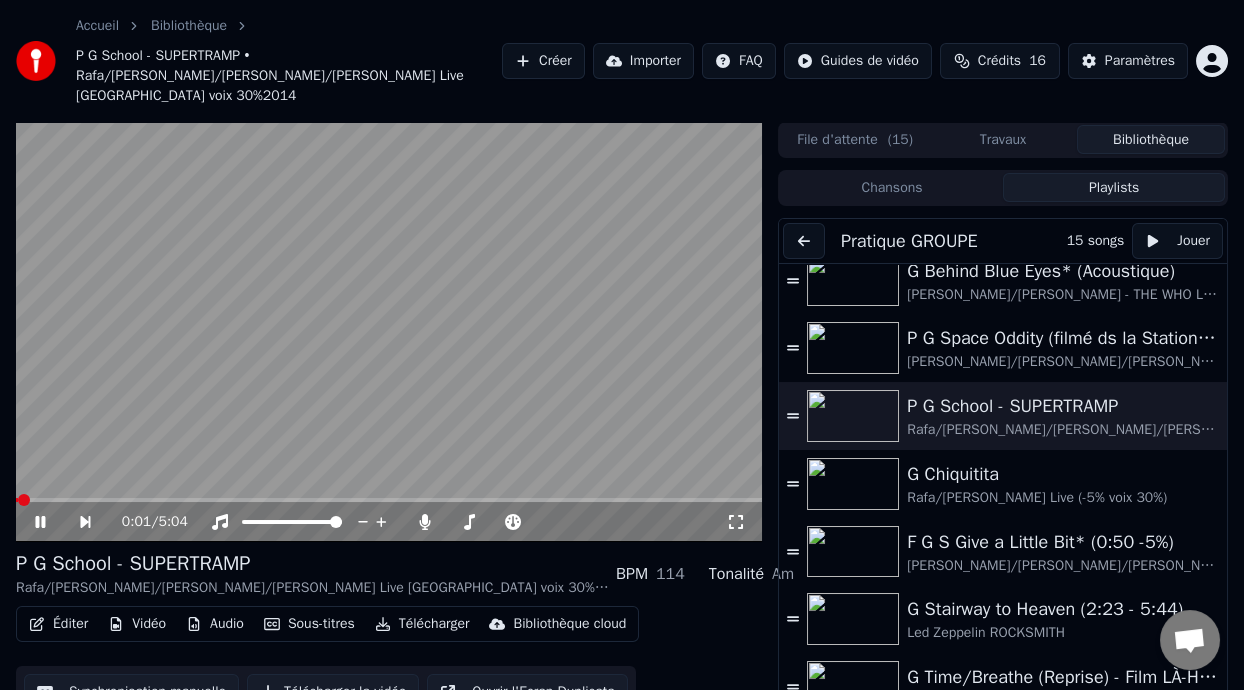 click 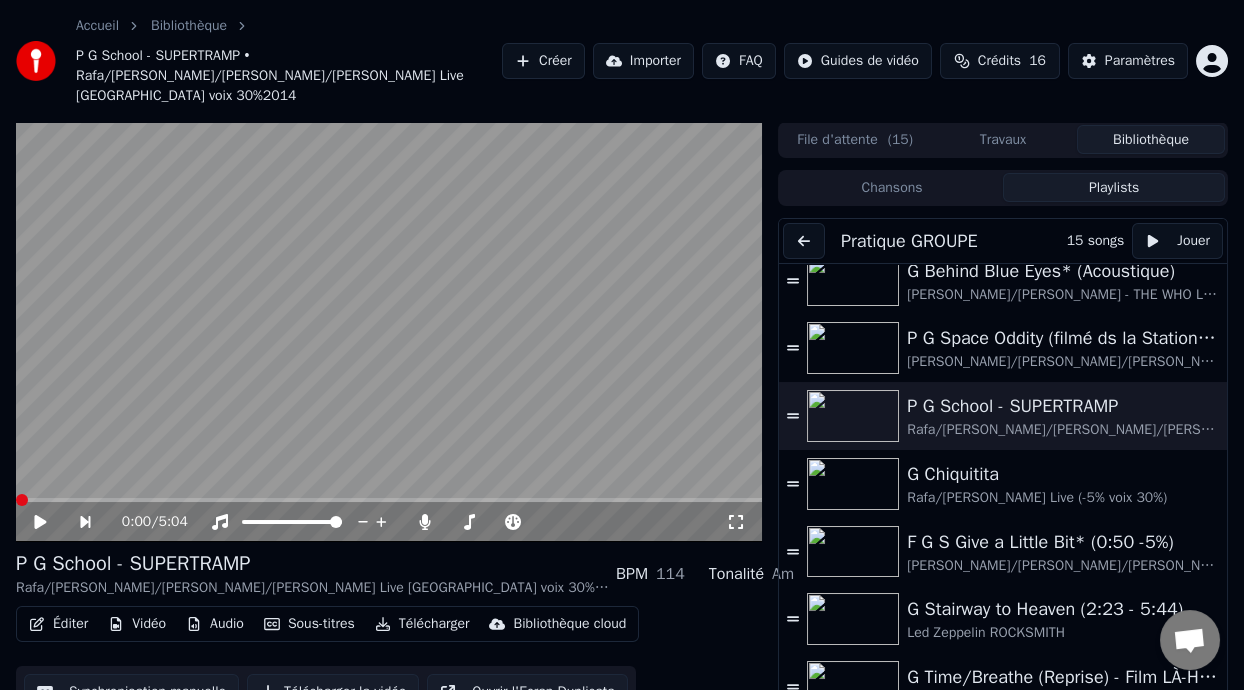 click 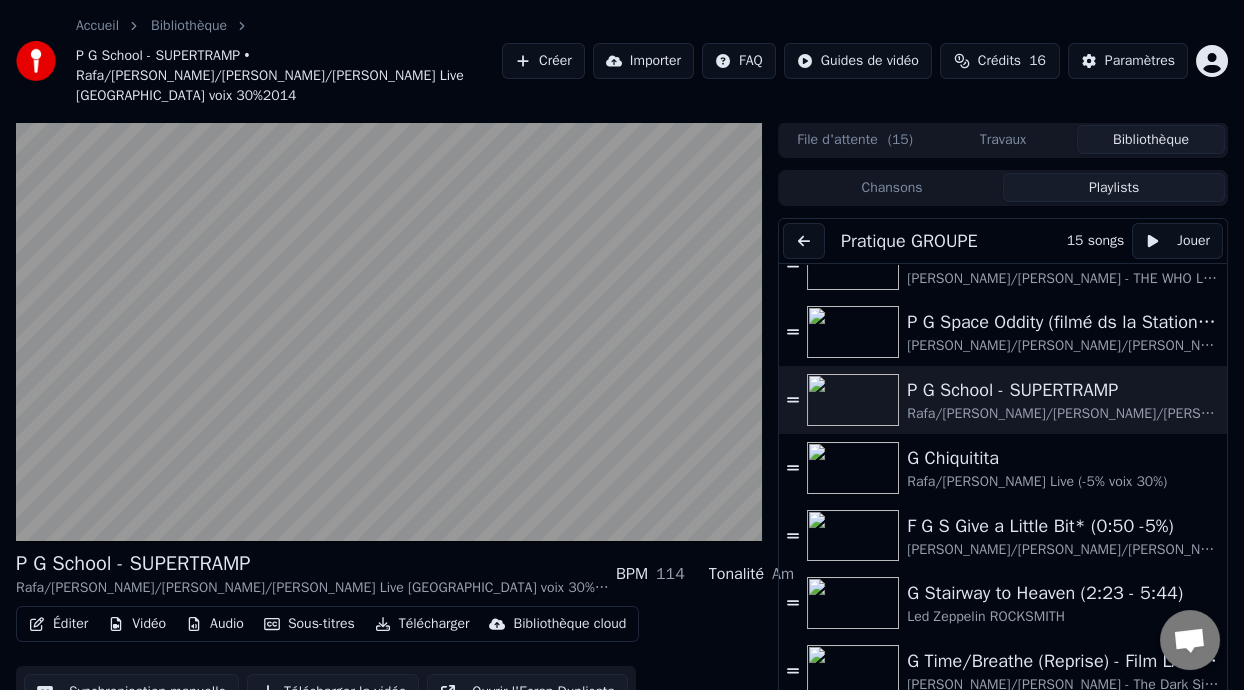 scroll, scrollTop: 367, scrollLeft: 0, axis: vertical 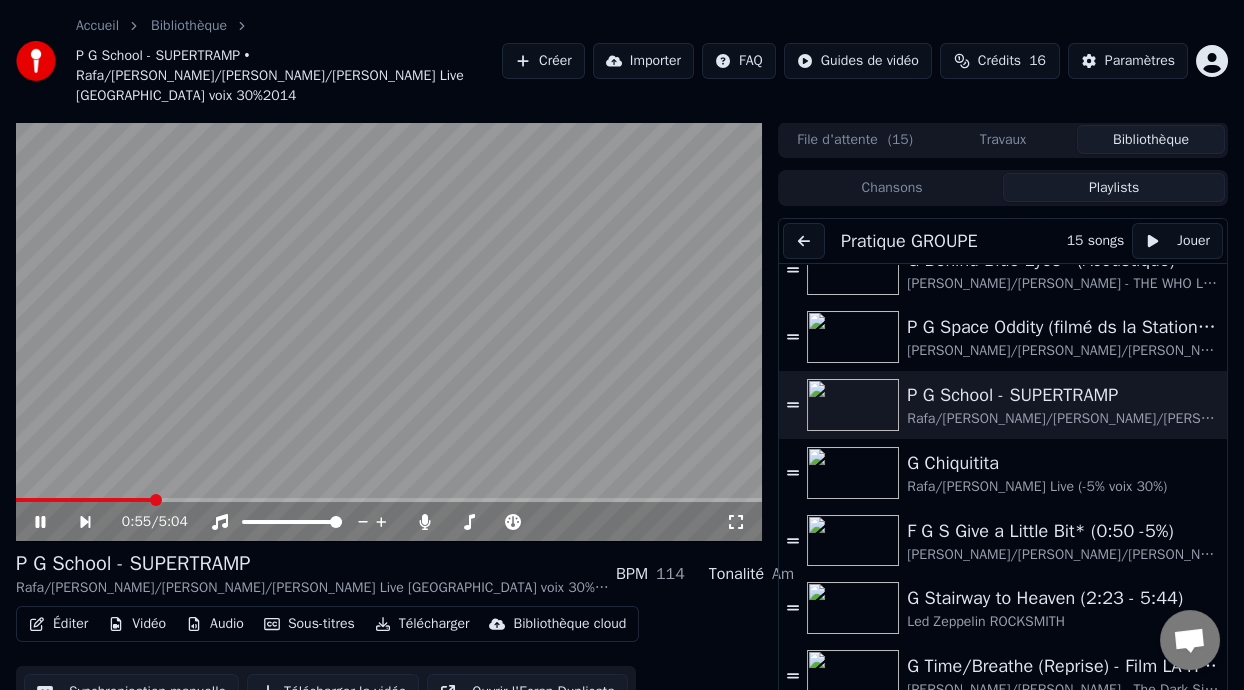 click 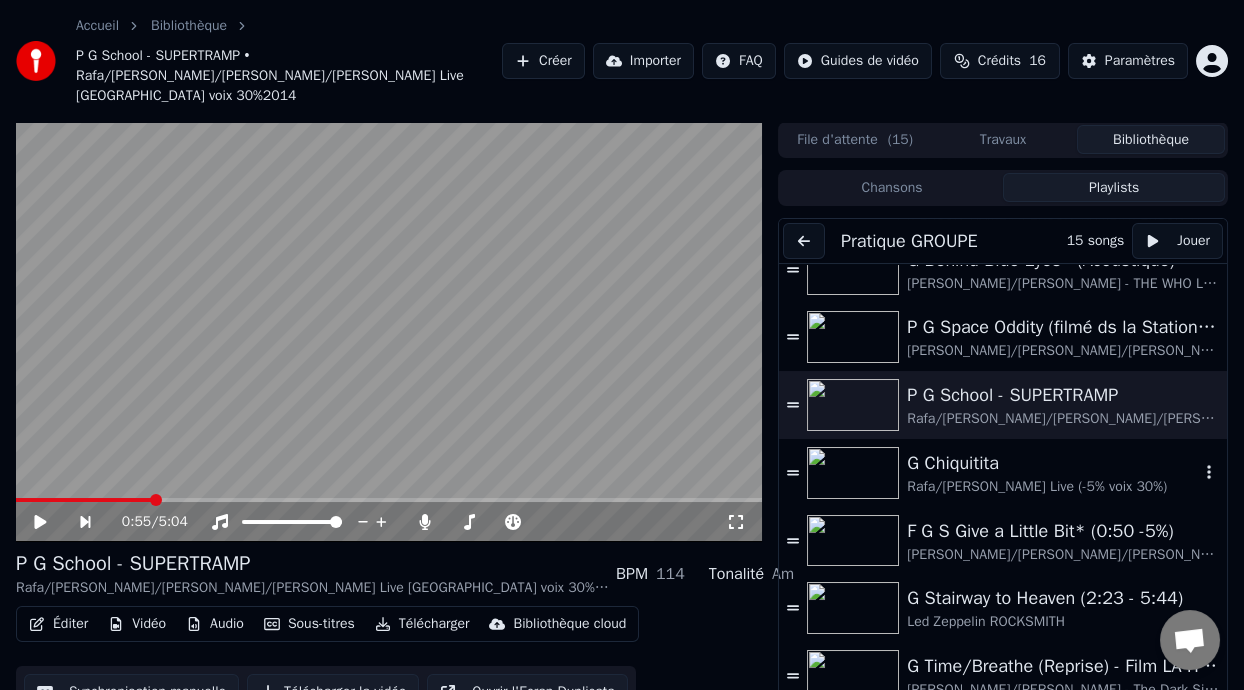 click on "G Chiquitita" at bounding box center (1053, 463) 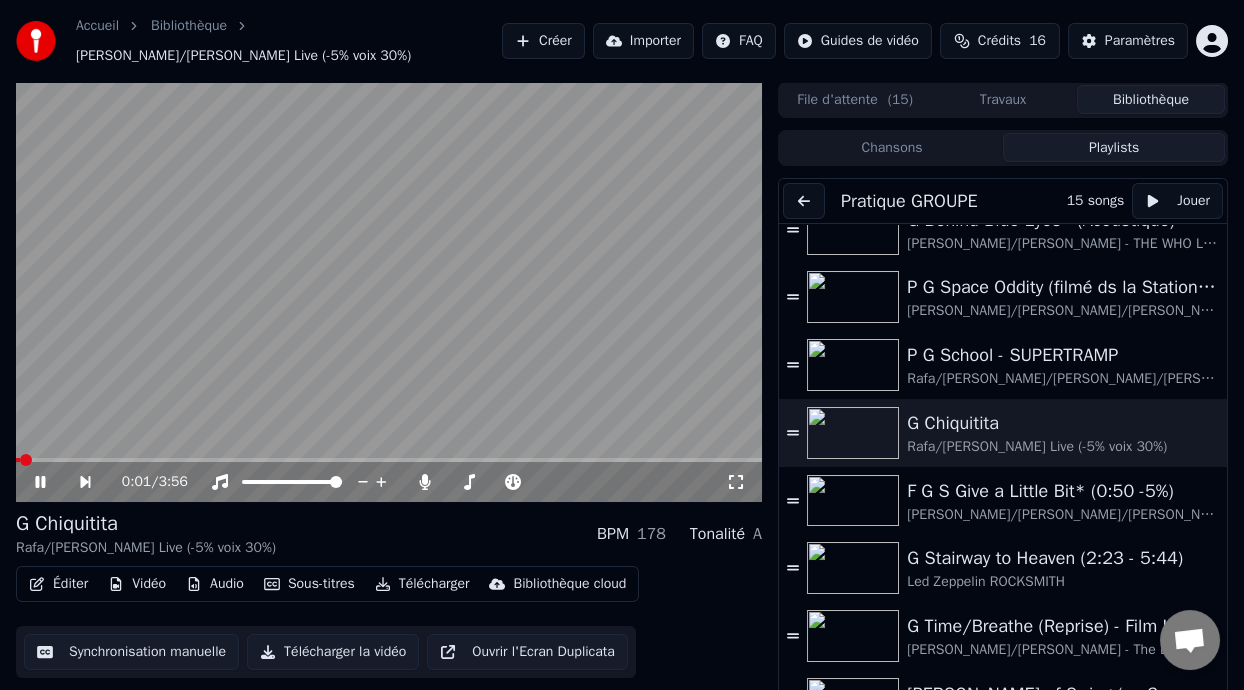 click 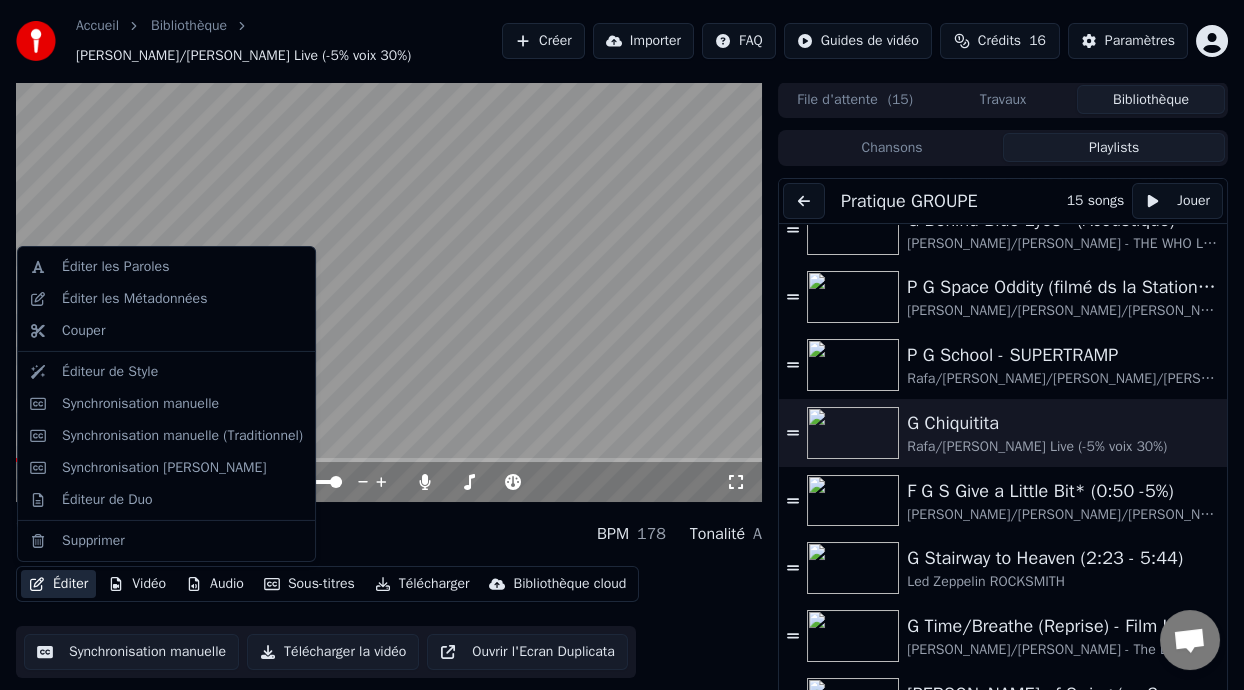 click on "Éditer" at bounding box center (58, 584) 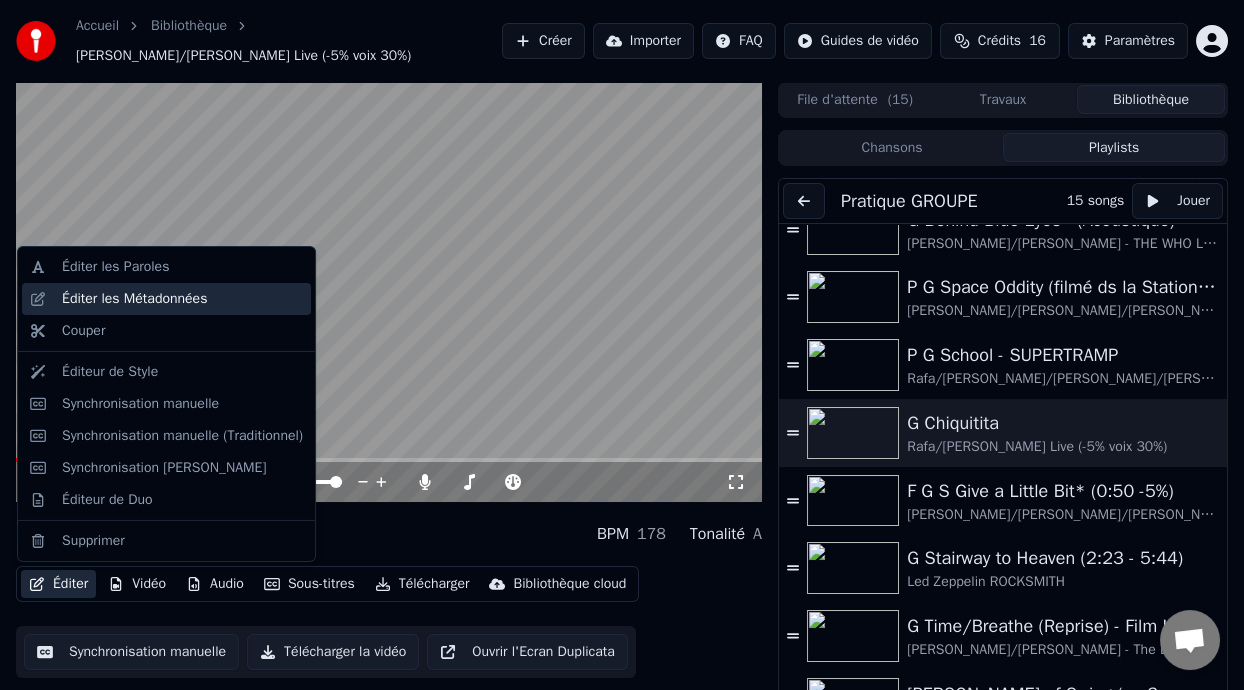 click on "Éditer les Métadonnées" at bounding box center (134, 299) 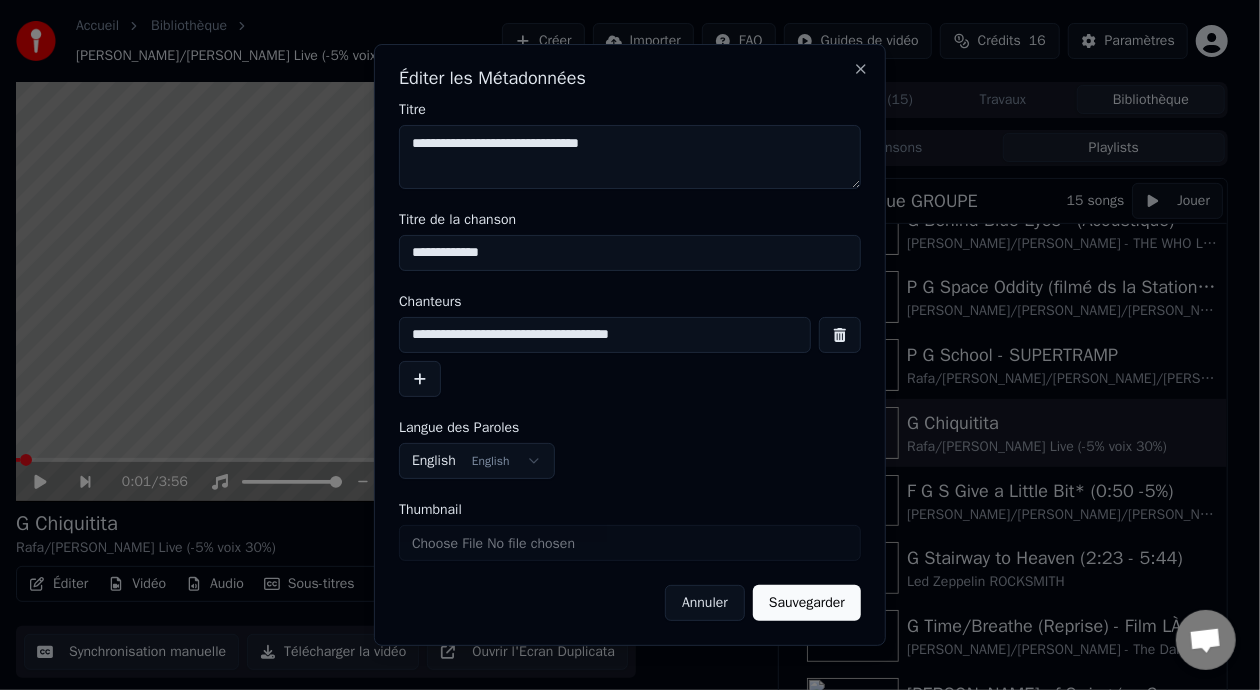 click on "**********" at bounding box center [605, 335] 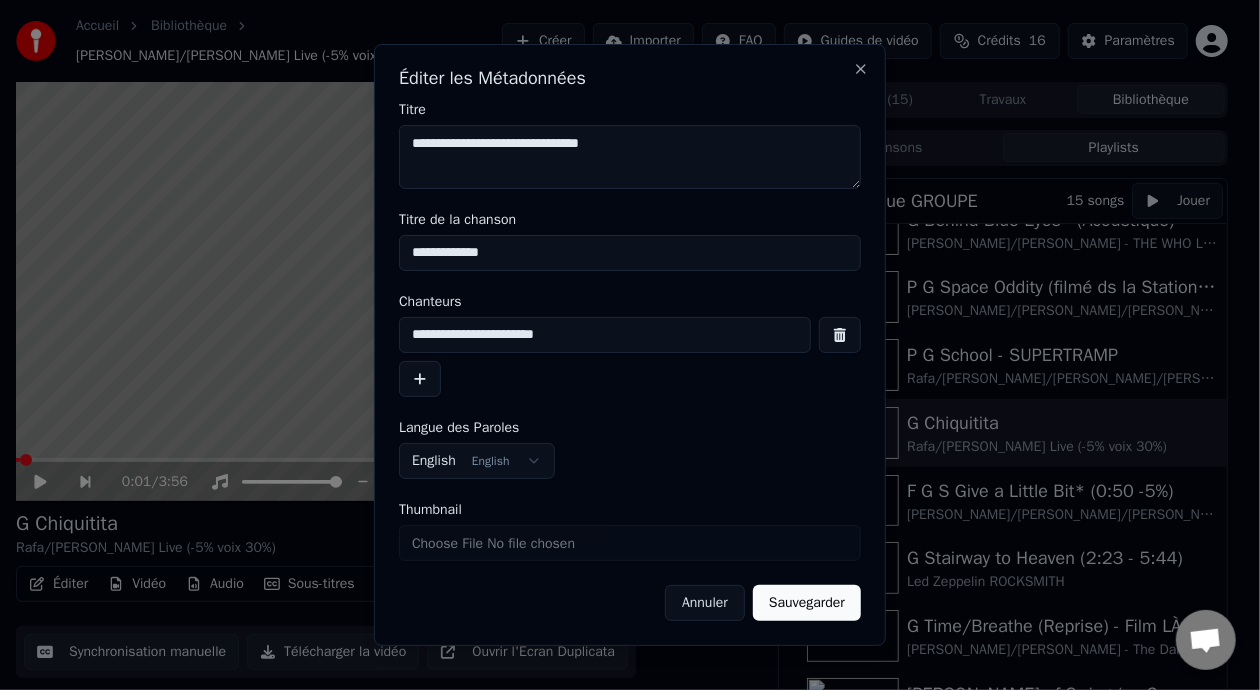 type on "**********" 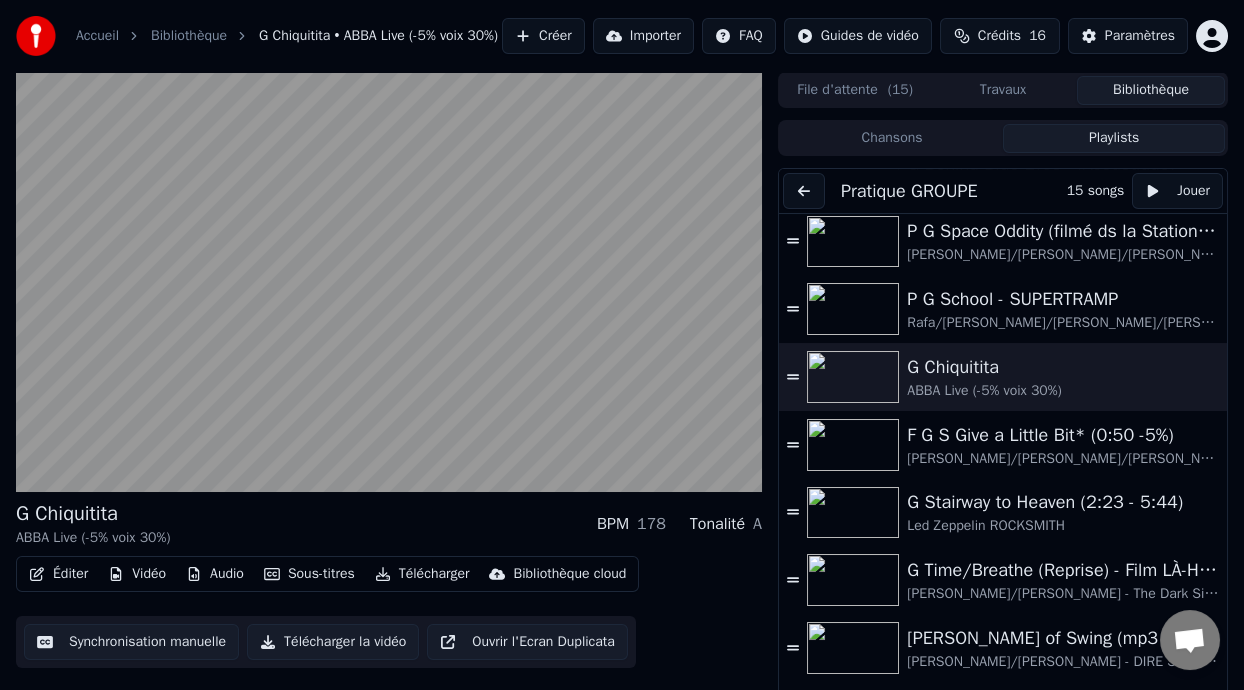 scroll, scrollTop: 411, scrollLeft: 0, axis: vertical 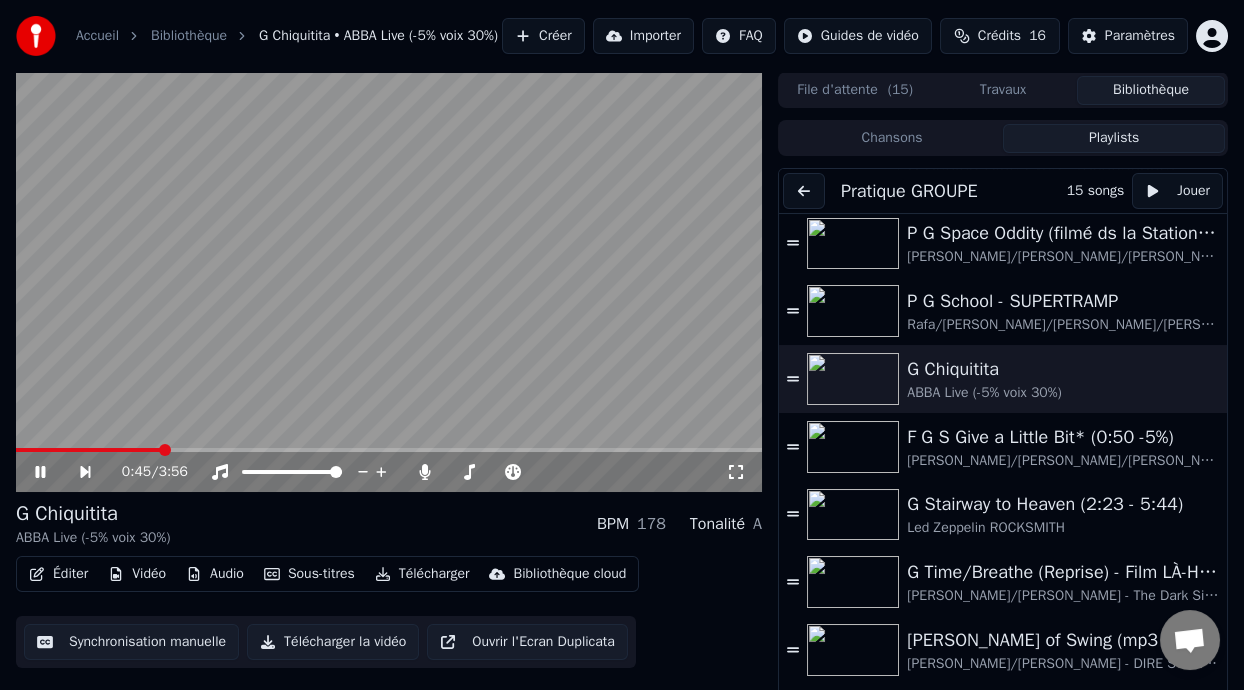 click 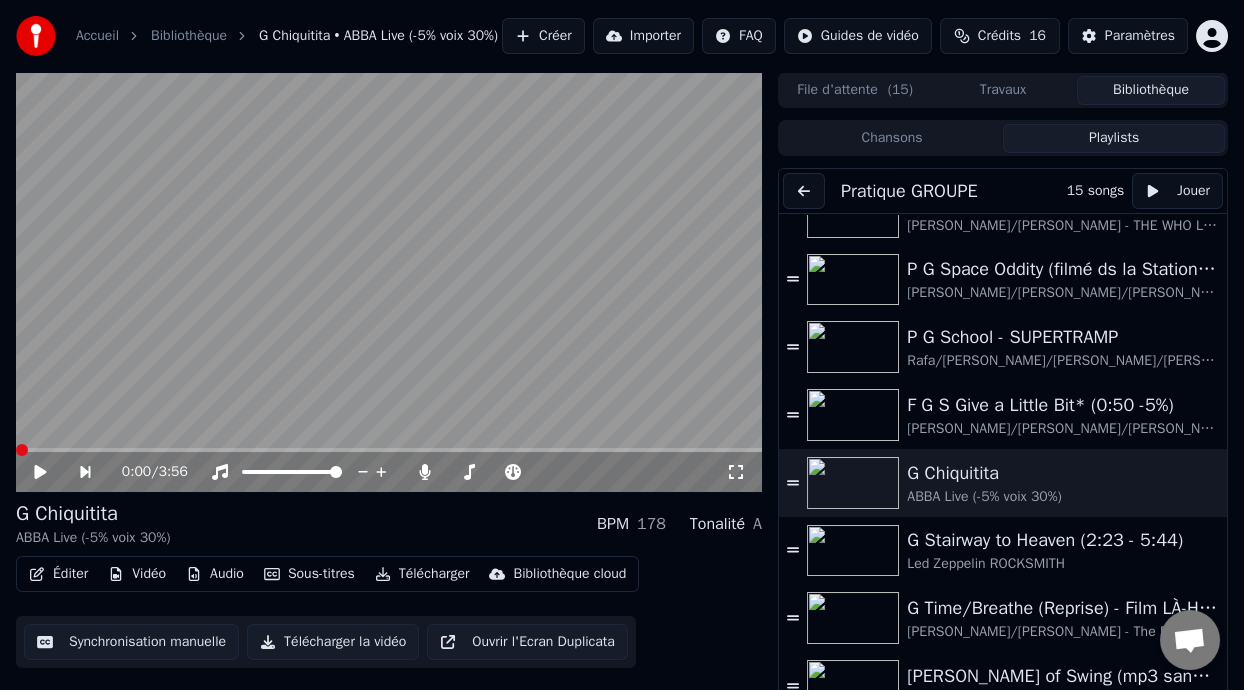 scroll, scrollTop: 365, scrollLeft: 0, axis: vertical 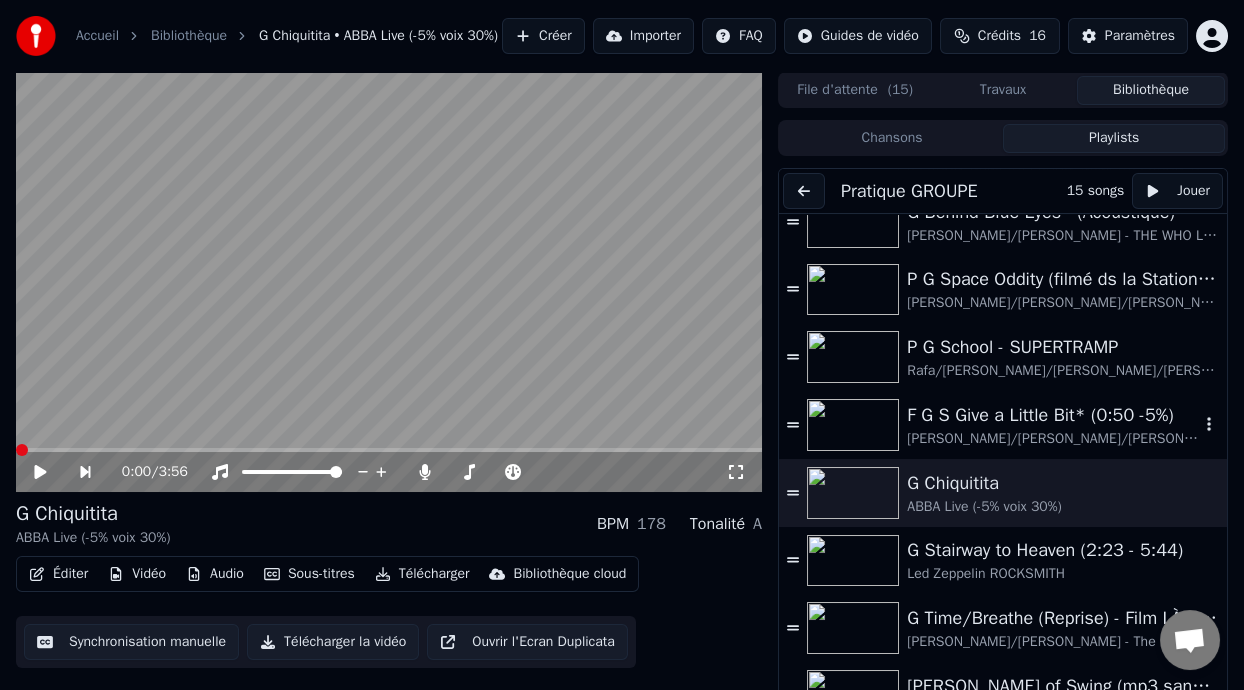 click on "F G S Give a Little Bit* (0:50 -5%)" at bounding box center (1053, 415) 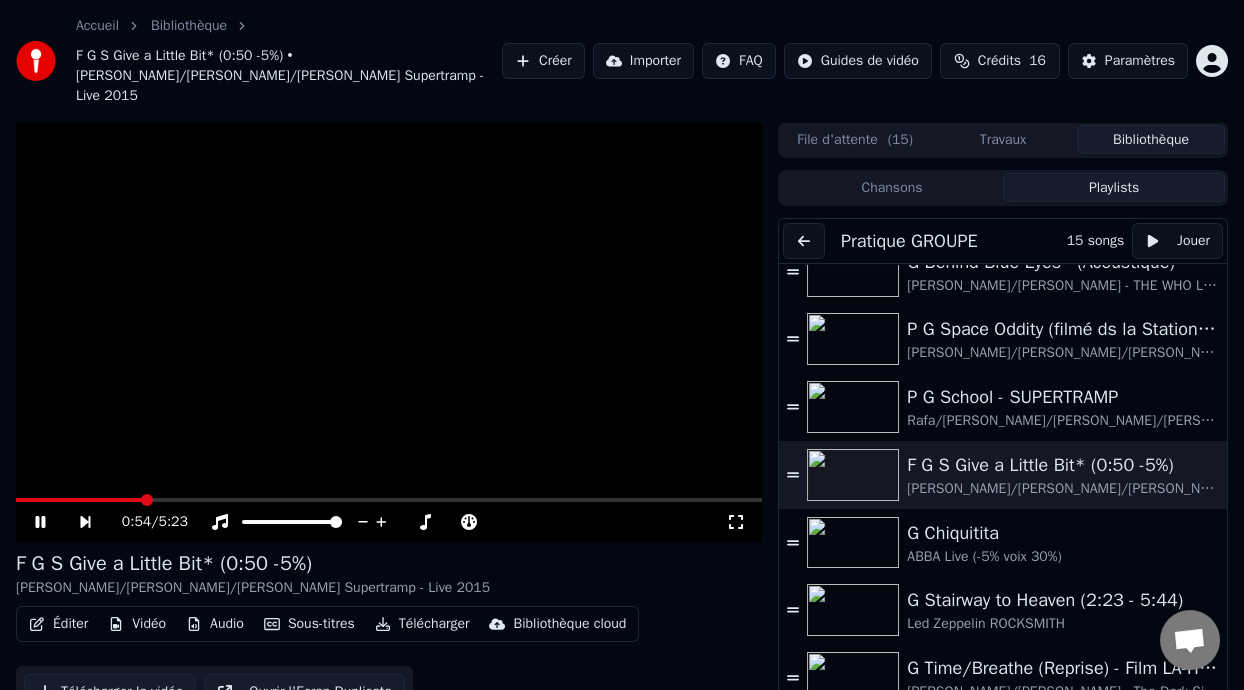 click 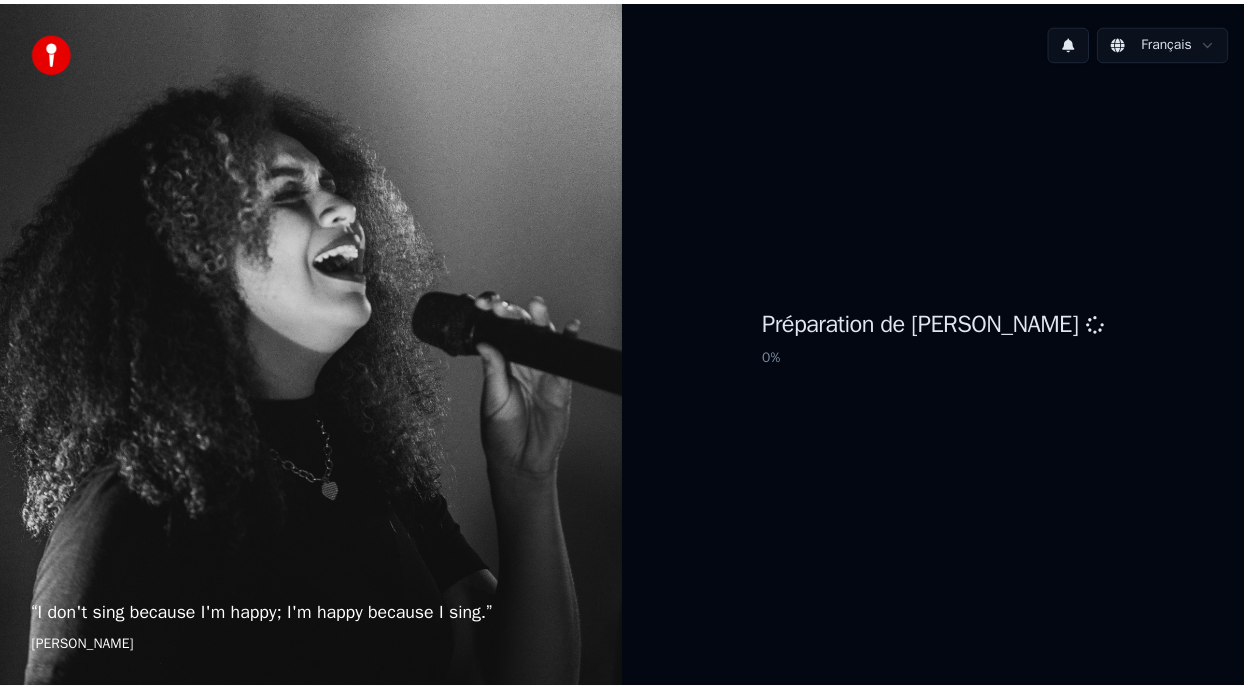 scroll, scrollTop: 0, scrollLeft: 0, axis: both 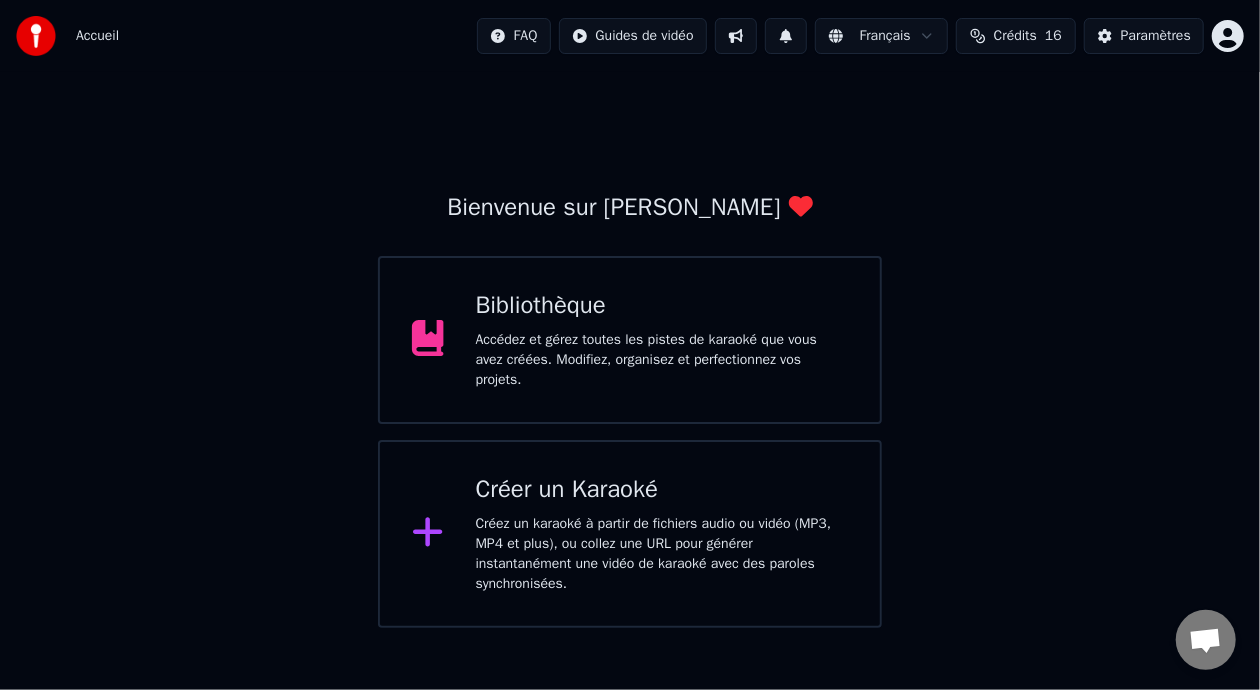 click on "Bibliothèque" at bounding box center (662, 306) 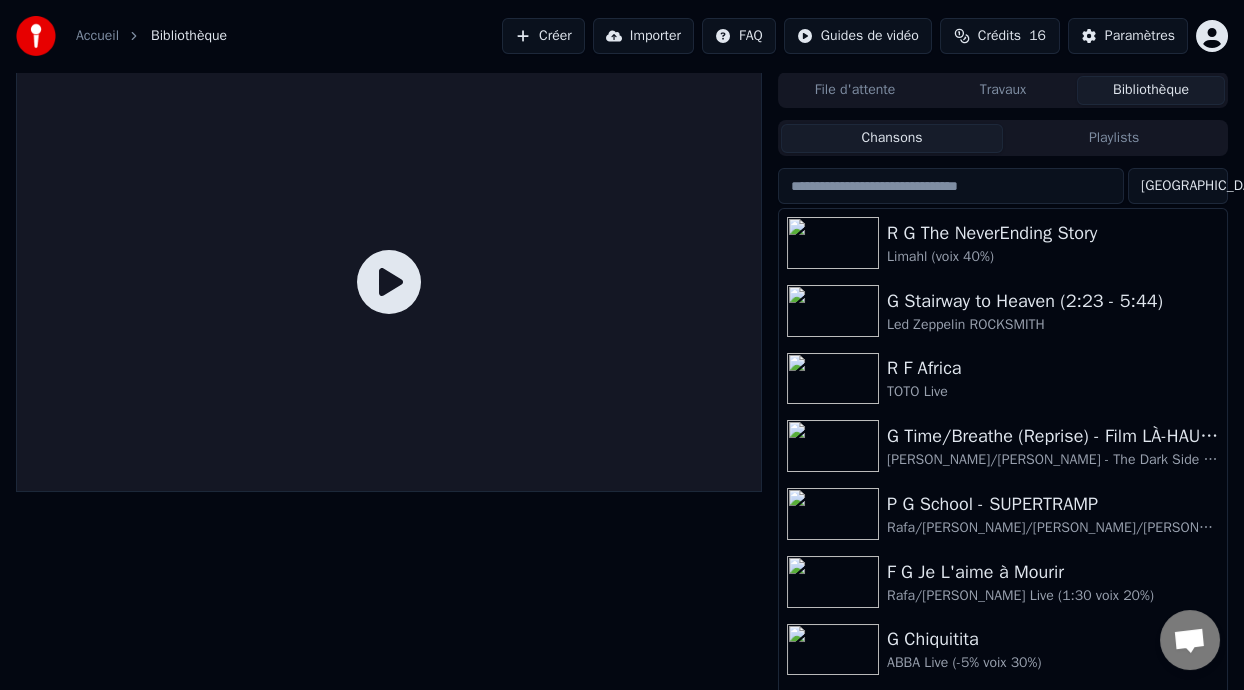 click on "Playlists" at bounding box center (1114, 138) 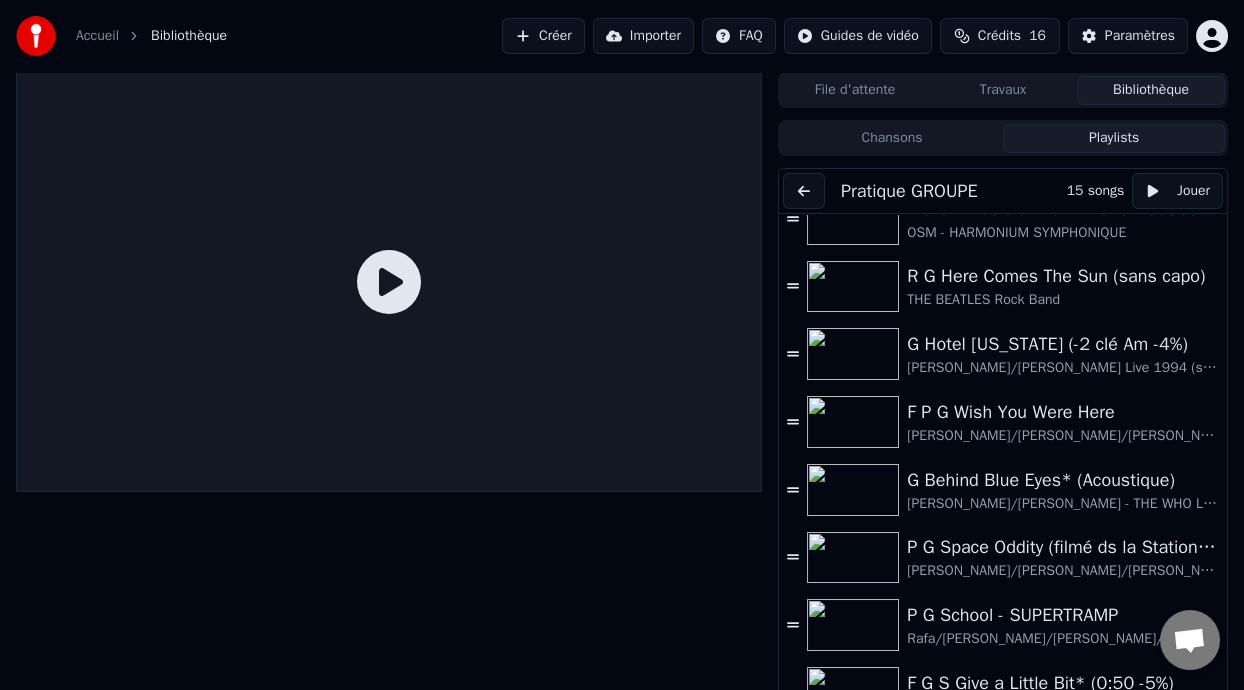 scroll, scrollTop: 107, scrollLeft: 0, axis: vertical 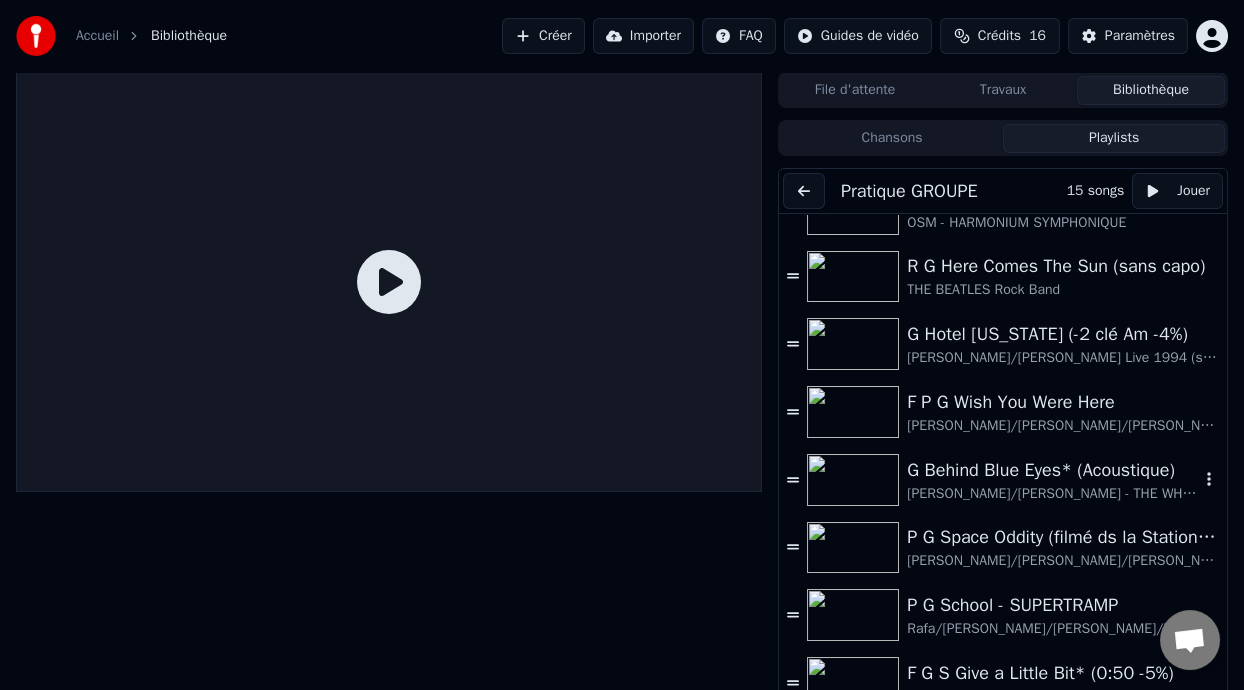 click on "G Behind Blue Eyes* (Acoustique)" at bounding box center (1053, 470) 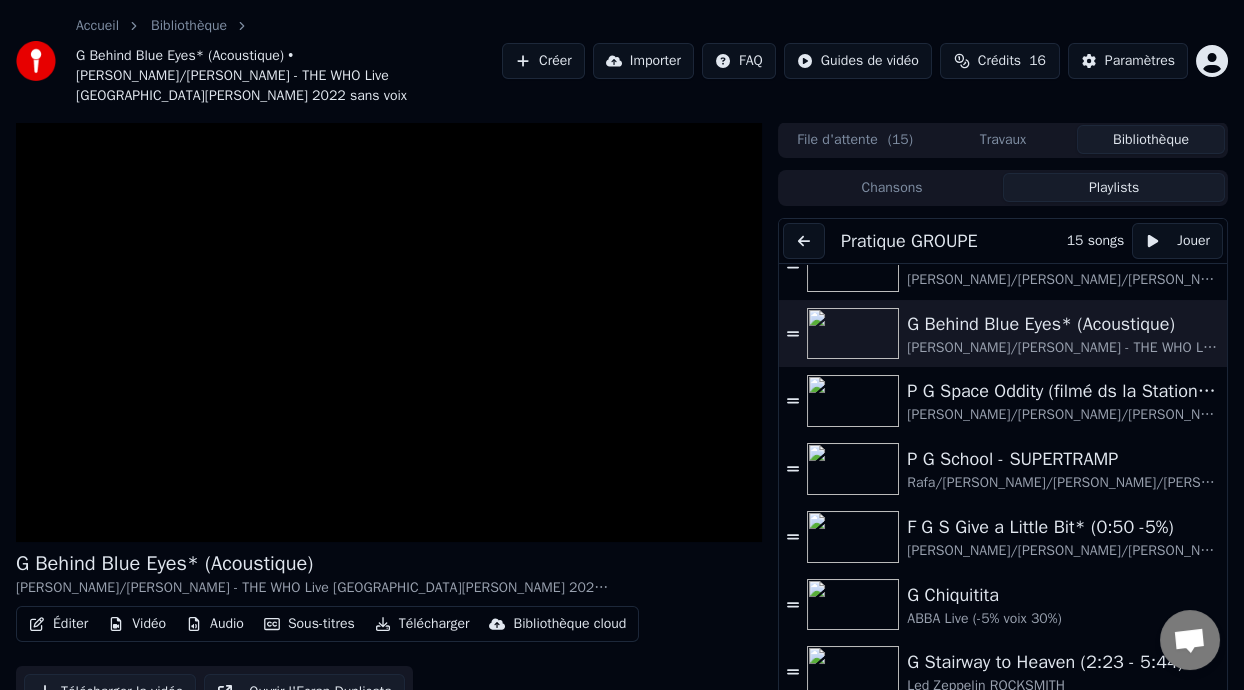 scroll, scrollTop: 299, scrollLeft: 0, axis: vertical 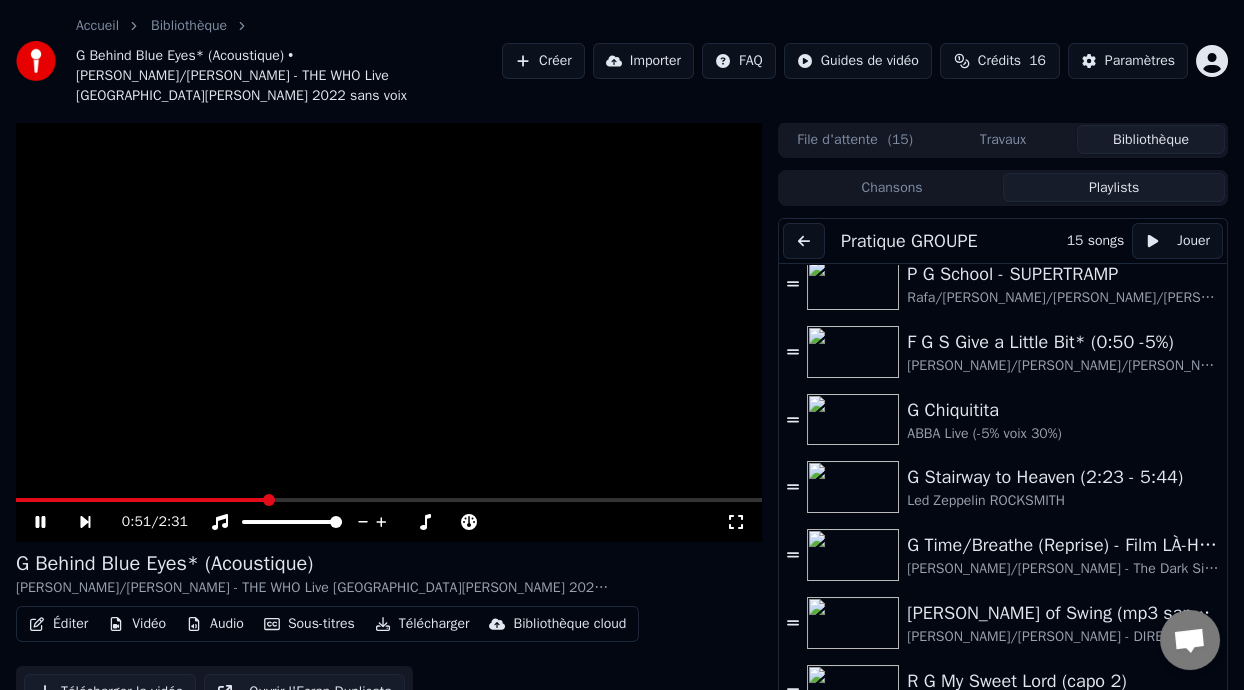 click 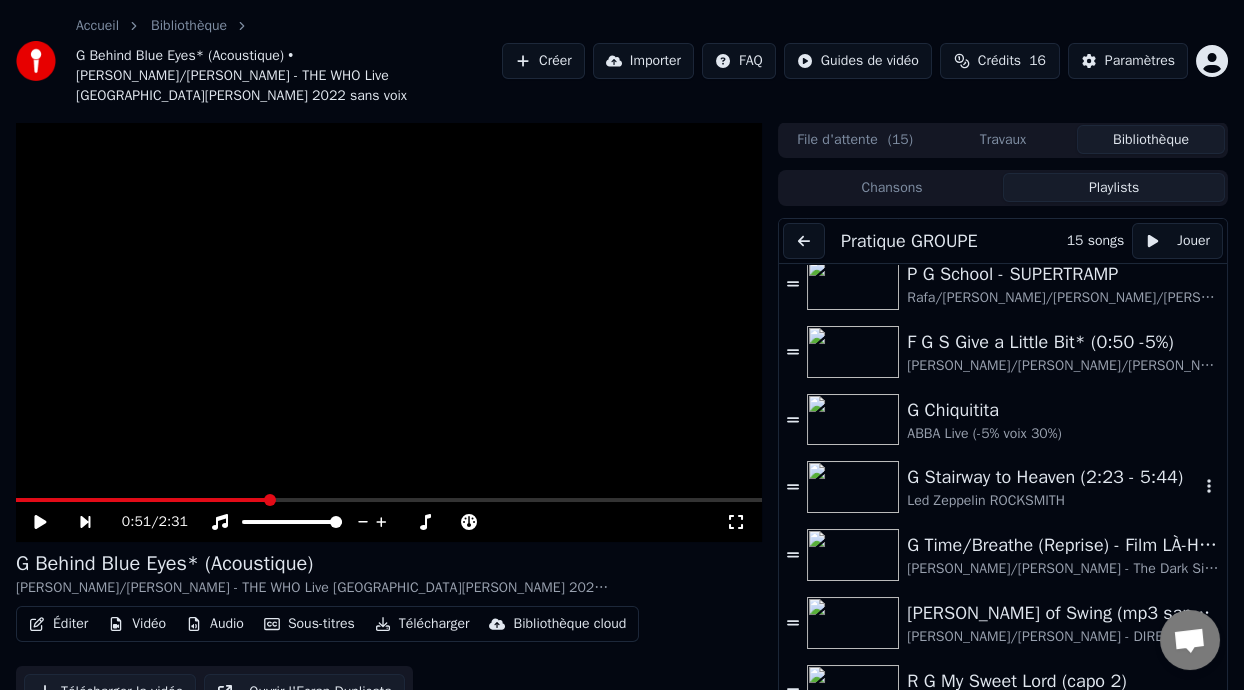 click on "Led Zeppelin ROCKSMITH" at bounding box center (1053, 501) 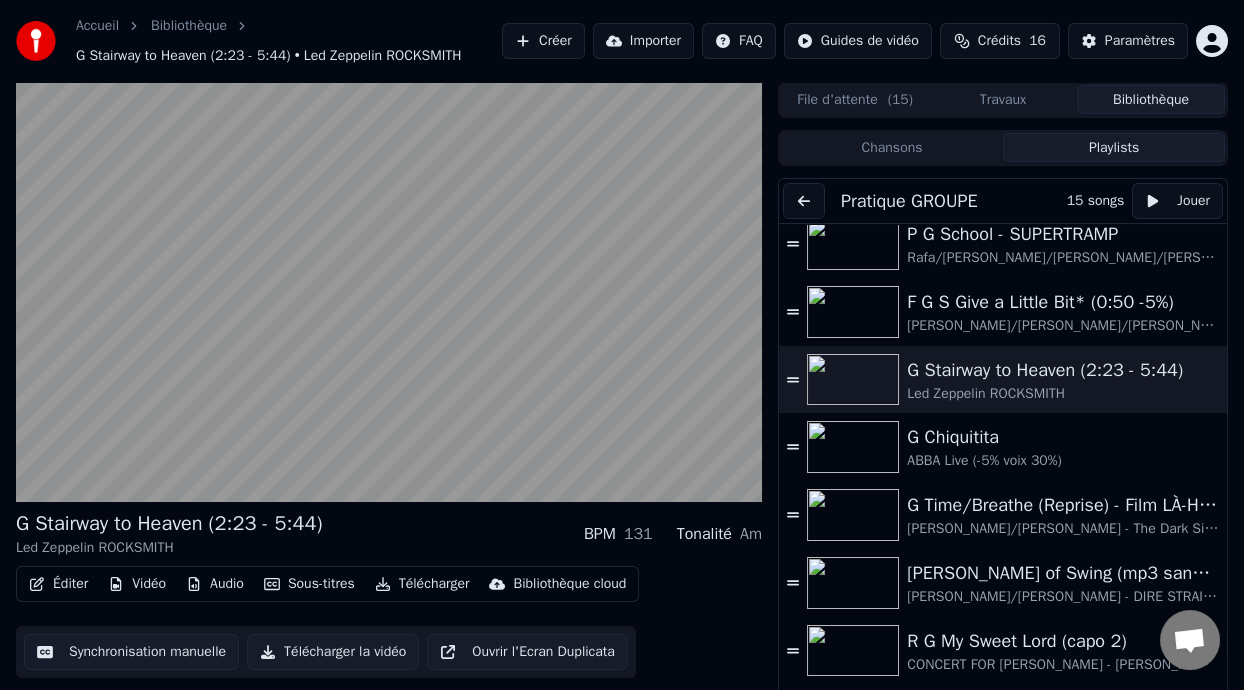 scroll, scrollTop: 510, scrollLeft: 0, axis: vertical 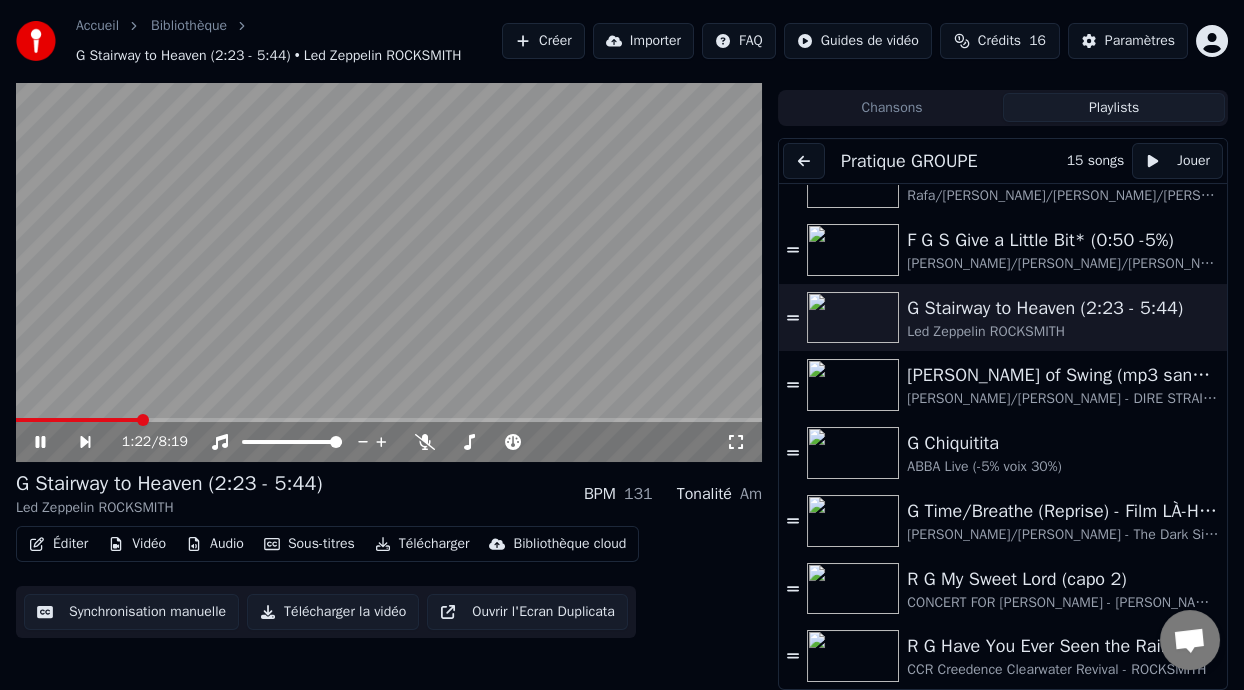 click 